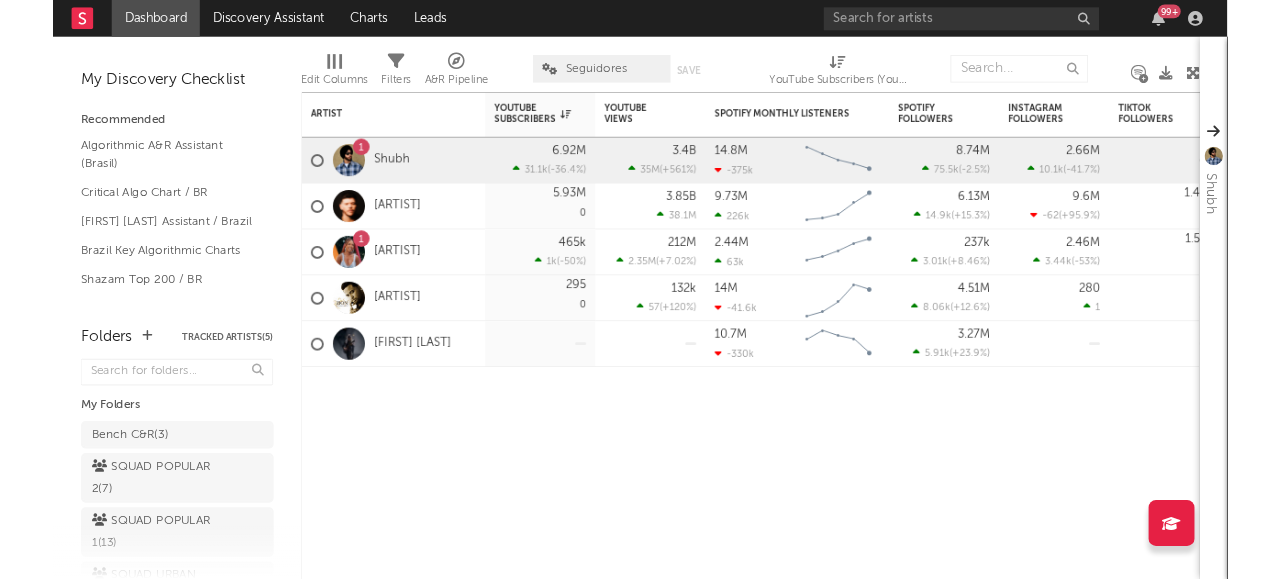 scroll, scrollTop: 0, scrollLeft: 0, axis: both 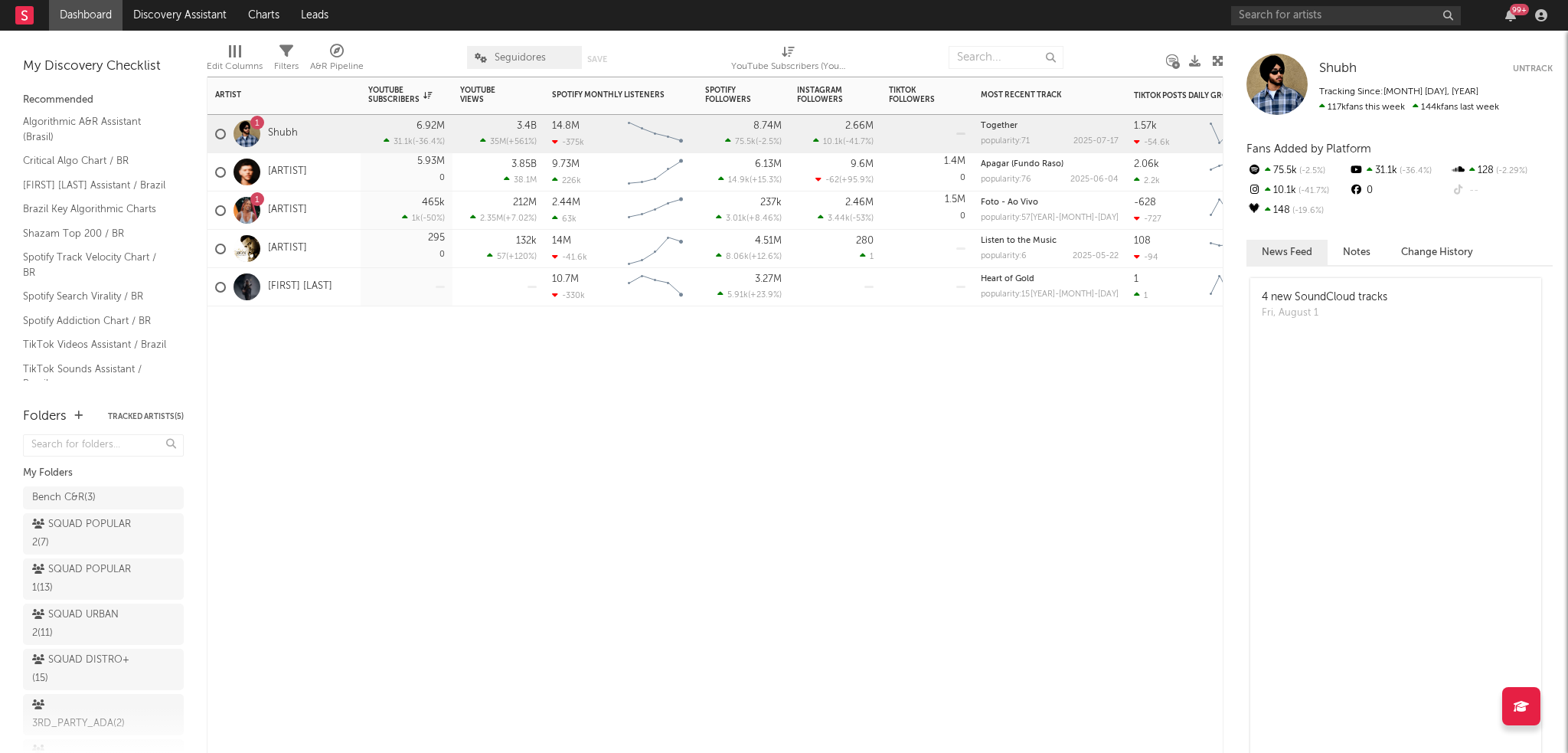 click on "Artist Notifications YouTube Subscribers 7d Change WoW % Change YouTube Views 7d Change WoW % Change Spotify Monthly Listeners 7d Change WoW % Change Spotify Followers 7d Change WoW % Change Instagram Followers 7d Change WoW % Change TikTok Followers 7d Change WoW % Change Most Recent Track Popularity Released TikTok Posts Daily Growth Spotify Followers Daily Growth 1 [ARTIST] 6.92M 31.1k  ( -36.4 % ) 3.4B 35M  ( +561 % ) 14.8M -375k Created with Highcharts 10.3.3 Chart title 8.74M 75.5k  ( -2.5 % ) 2.66M 10.1k  ( -41.7 % ) Together popularity:  71 [YEAR]-[MONTH]-[DAY] 1.57k -54.6k Created with Highcharts 10.3.3 Chart title 8.75M 11.5k Created with Highcharts 10.3.3 Chart title [ARTIST] 5.93M 0 3.85B 38.1M 9.73M 226k Created with Highcharts 10.3.3 Chart title 6.13M 14.9k  ( +15.3 % ) 9.6M -62  ( +95.9 % ) 1.4M 0 Apagar (Fundo Raso) popularity:  76 [YEAR]-[MONTH]-[DAY] 2.06k 2.2k Created with Highcharts 10.3.3 Chart title 6.13M 1.95k Created with Highcharts 10.3.3 Chart title 1 [ARTIST] 465k 1k  ( -50 % ) 212M 2.35M  ( +7.02 % ) 63k" at bounding box center [715, 414] 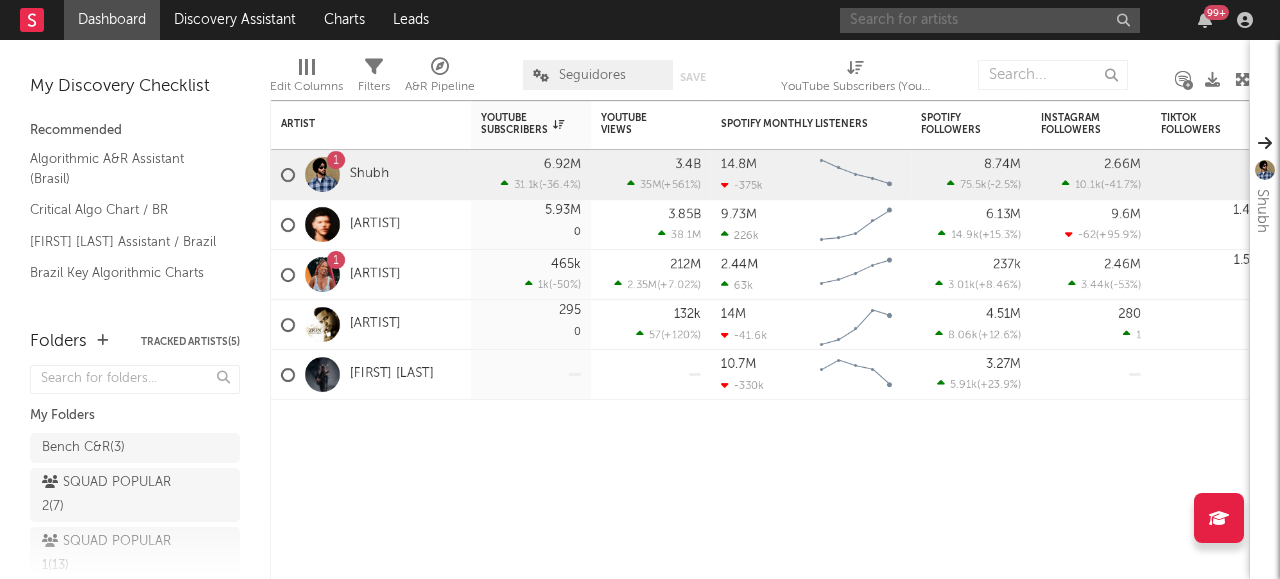 click at bounding box center [990, 20] 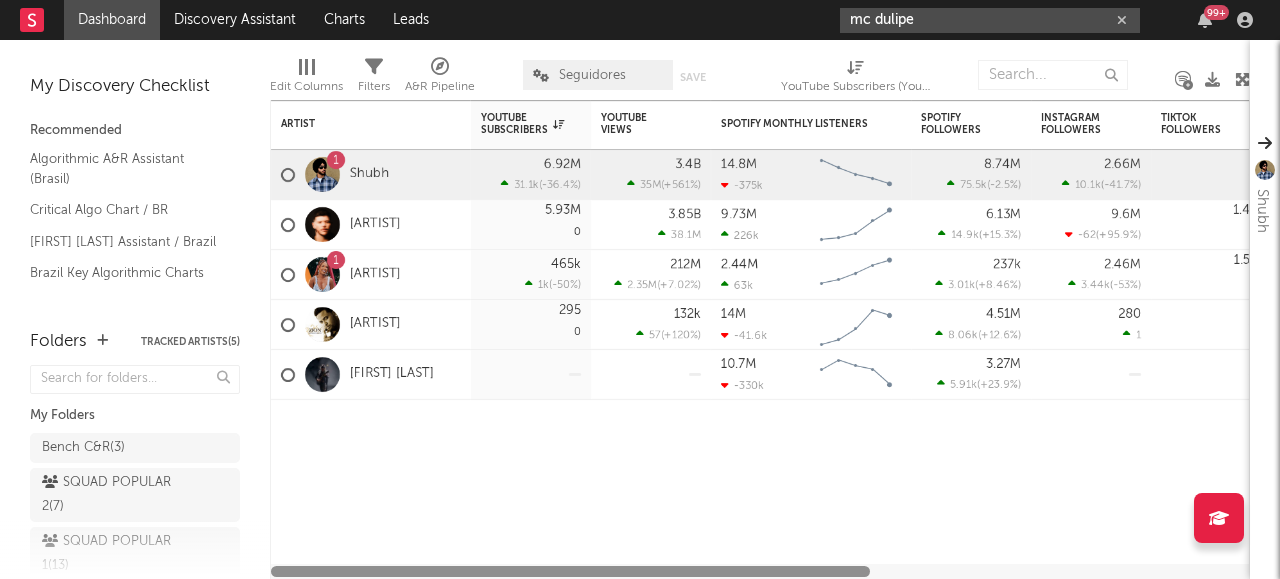 type on "mc dulipe" 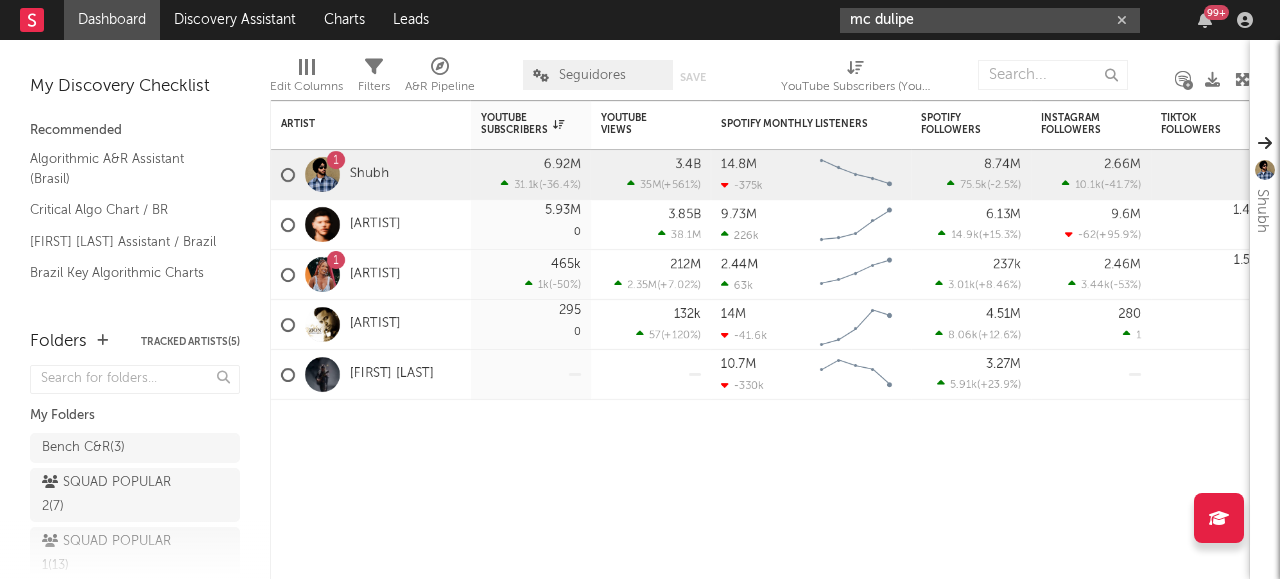 drag, startPoint x: 954, startPoint y: 26, endPoint x: 564, endPoint y: -17, distance: 392.36334 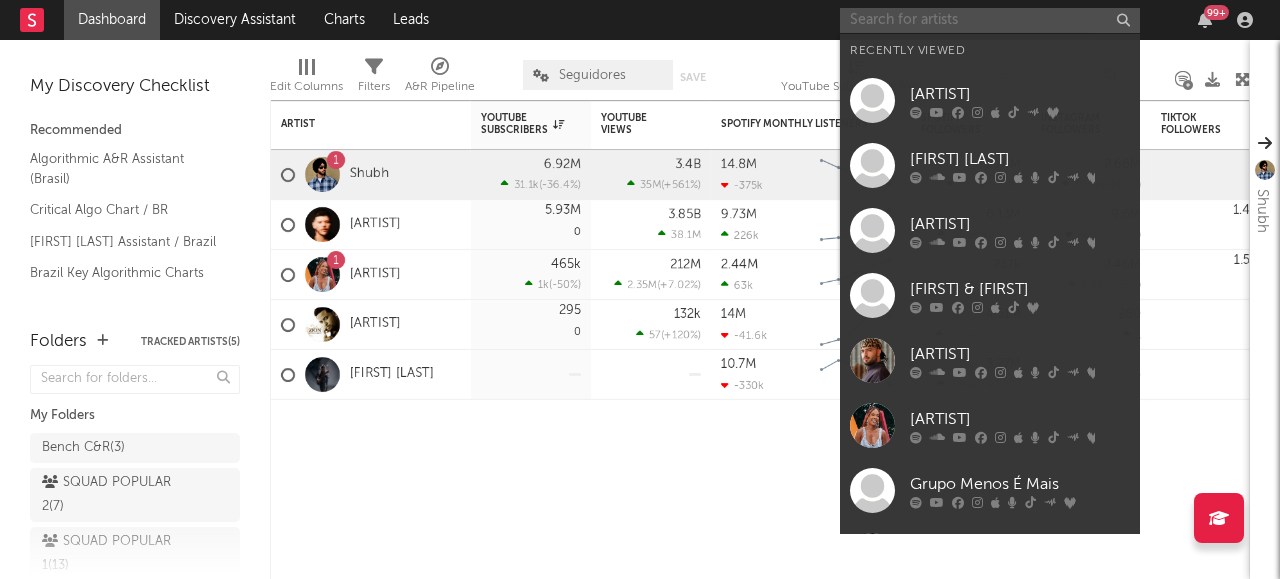 paste on "https://open.spotify.com/intl-pt/artist/2z5AOp0YT5Wt4EXFI0QemV?si=feb93a3d50e94481" 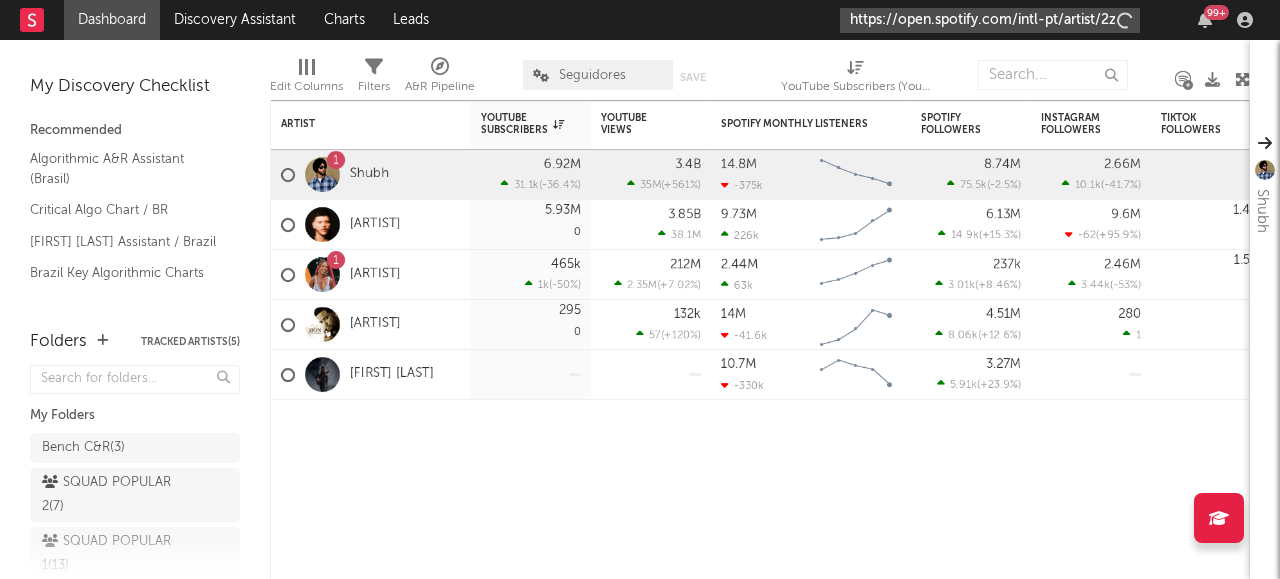 scroll, scrollTop: 0, scrollLeft: 328, axis: horizontal 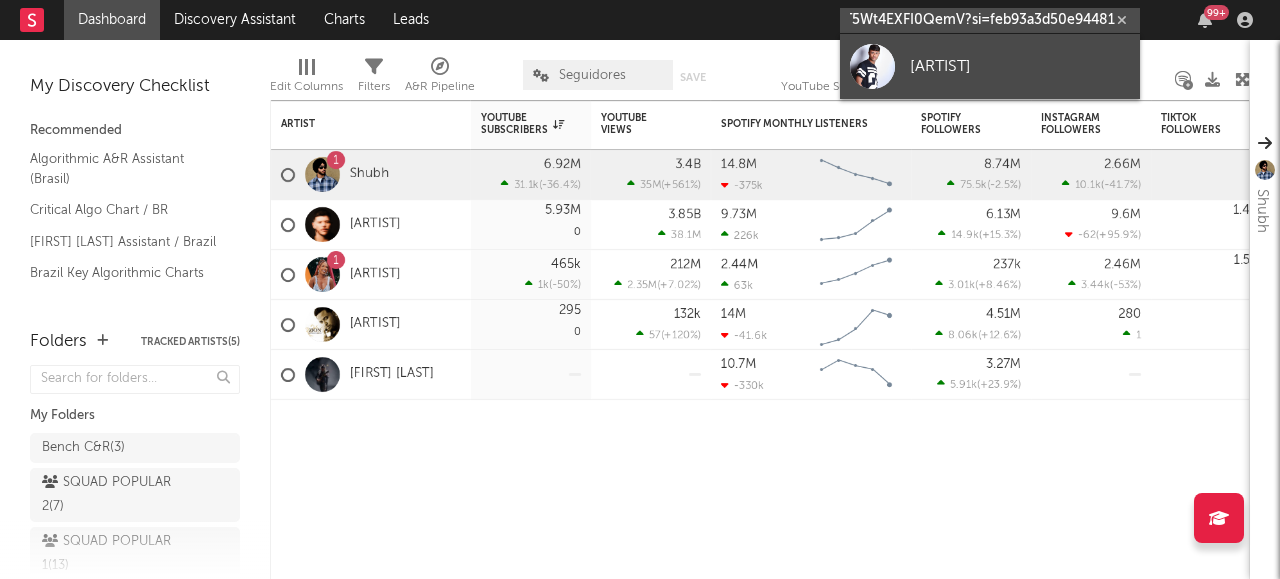 type on "https://open.spotify.com/intl-pt/artist/2z5AOp0YT5Wt4EXFI0QemV?si=feb93a3d50e94481" 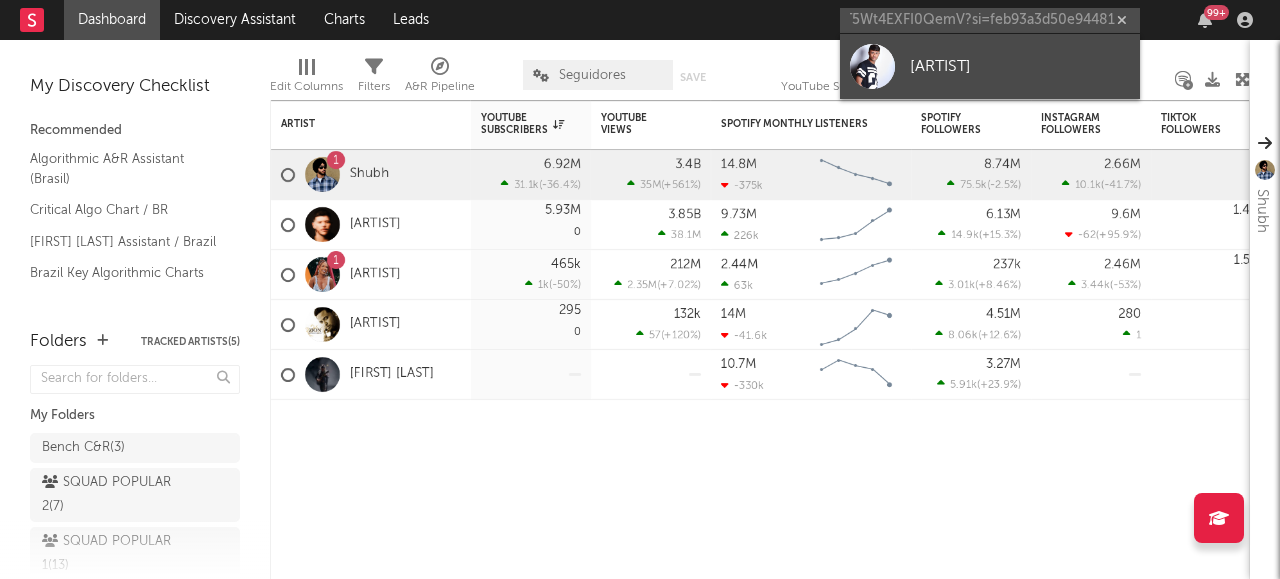 scroll, scrollTop: 0, scrollLeft: 0, axis: both 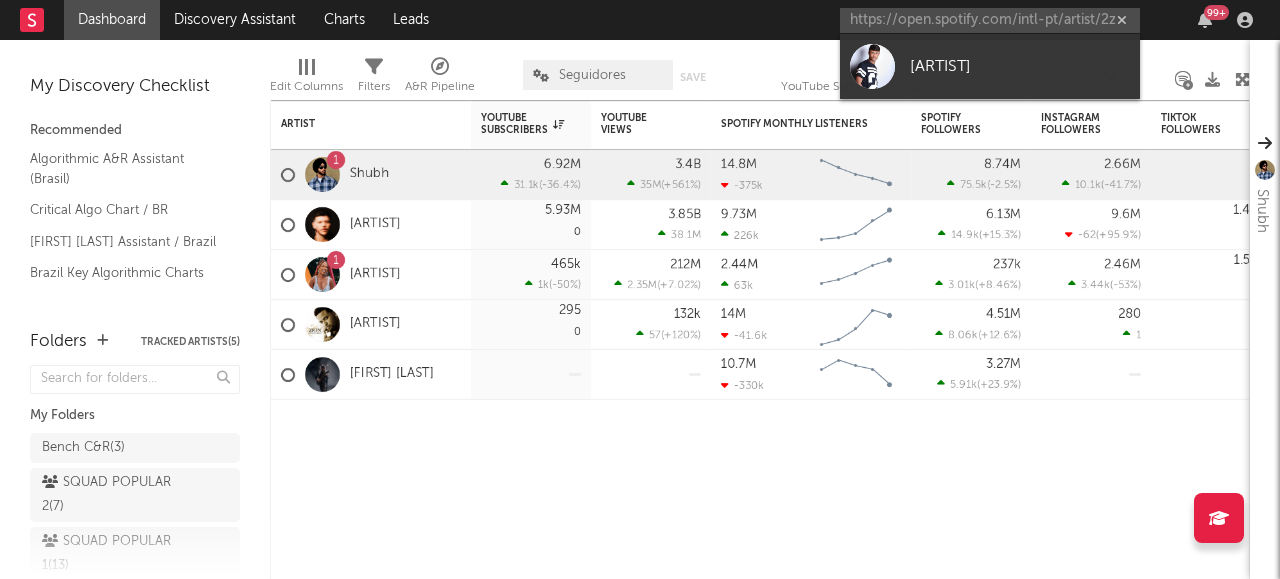 drag, startPoint x: 968, startPoint y: 81, endPoint x: 937, endPoint y: 76, distance: 31.400637 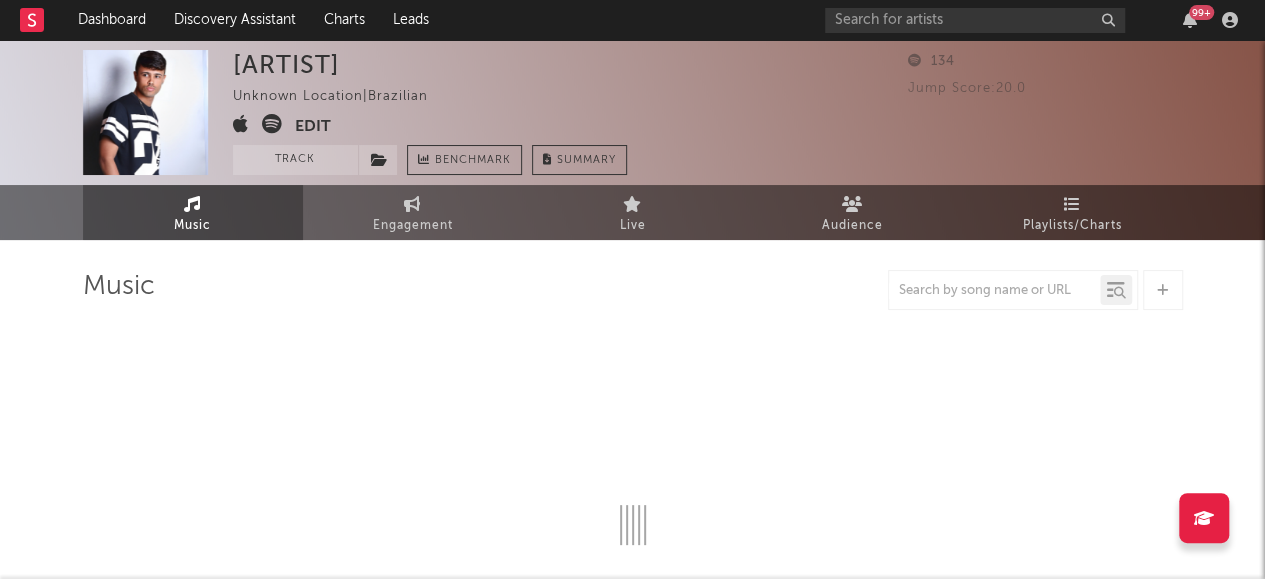 select on "1w" 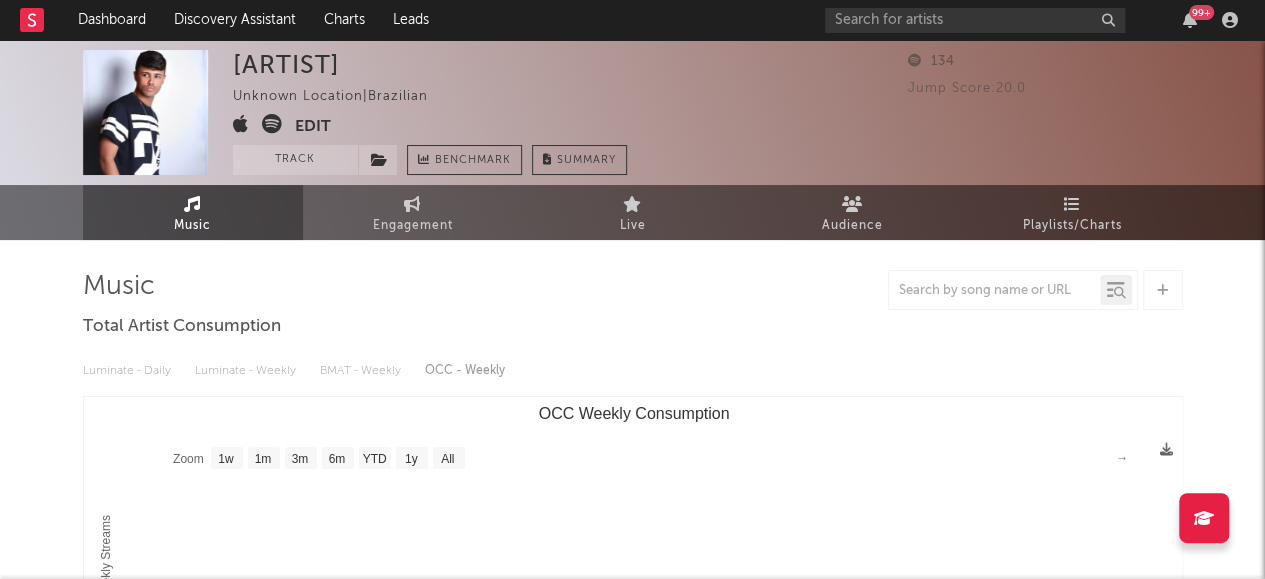 click on "[ARTIST] [UNKNOWN LOCATION]  |  Brazilian Edit Track Benchmark Summary" at bounding box center [430, 112] 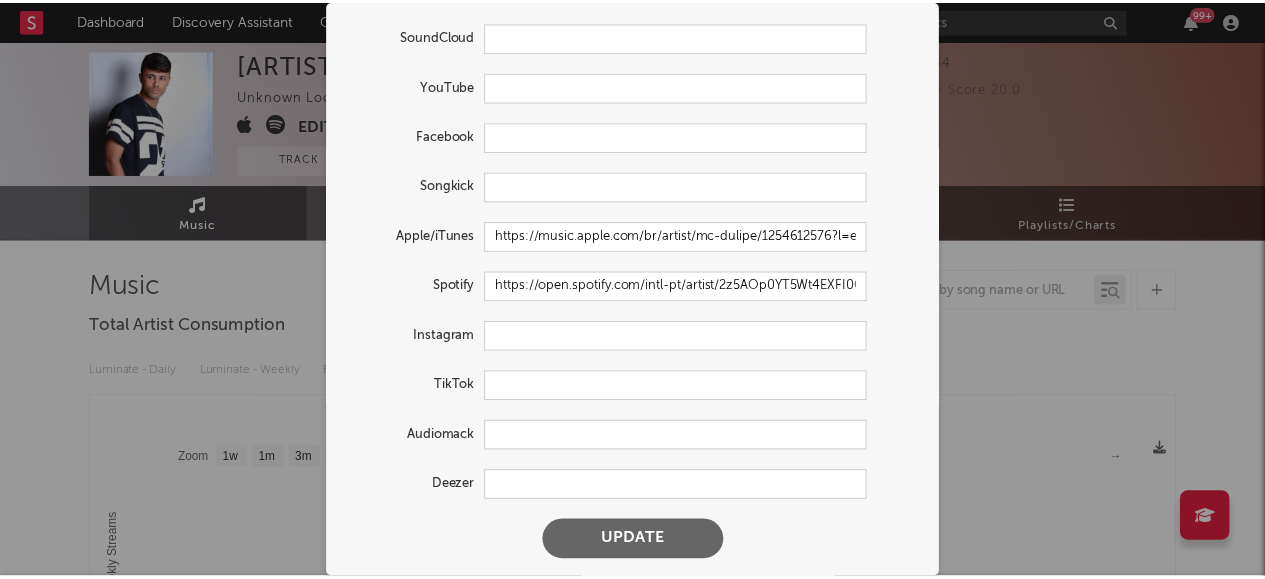scroll, scrollTop: 112, scrollLeft: 0, axis: vertical 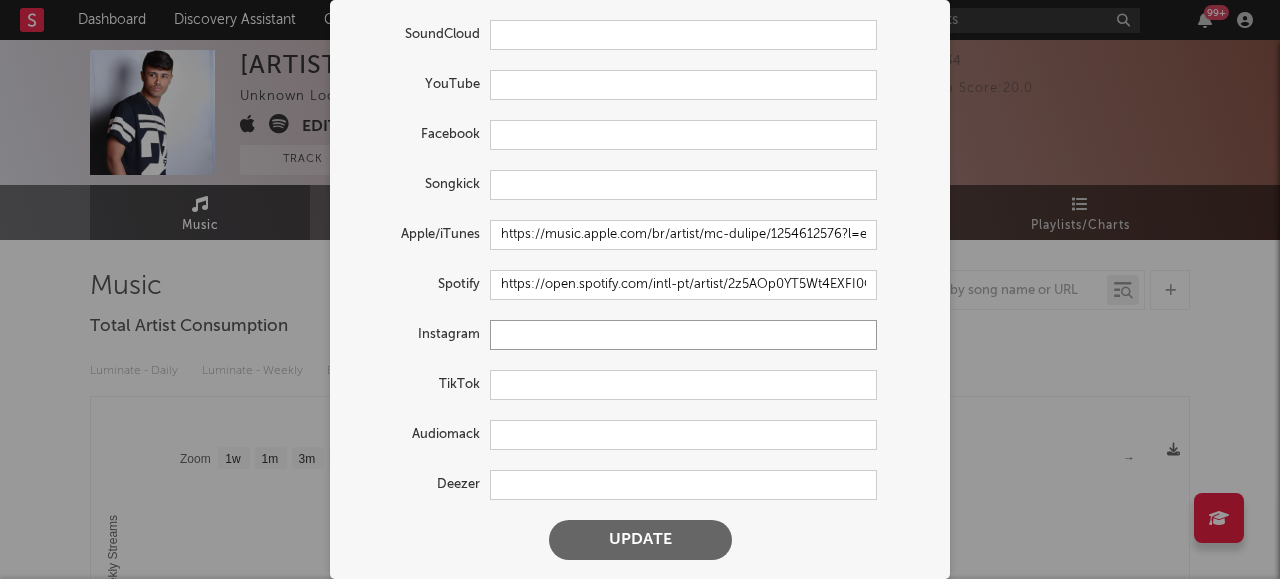 click at bounding box center (683, 335) 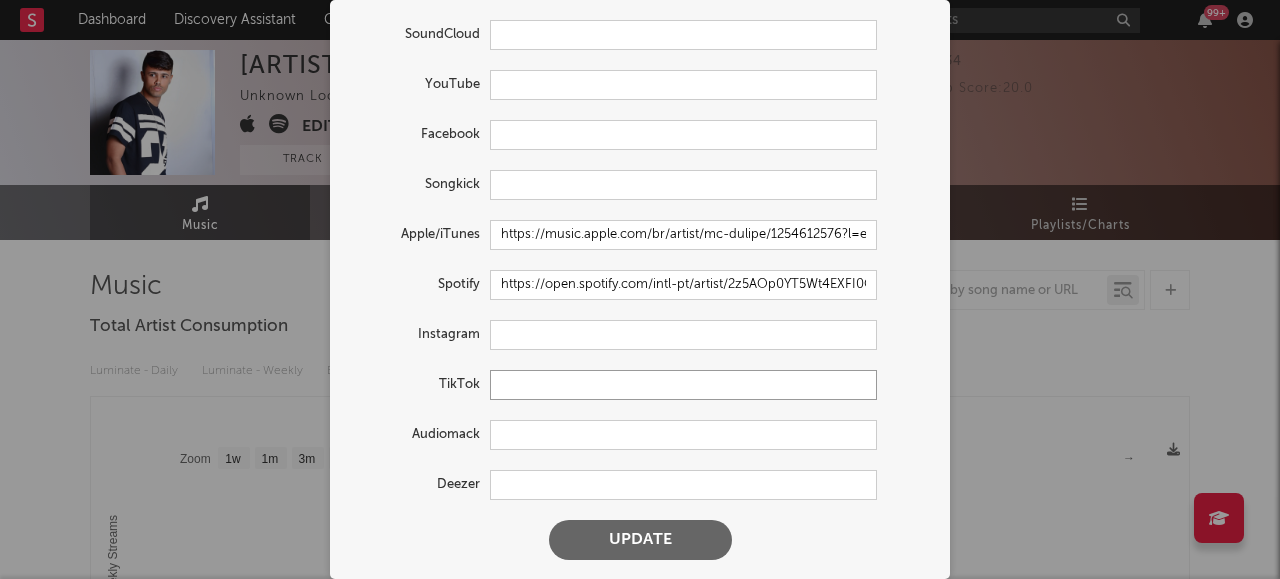 click at bounding box center [683, 385] 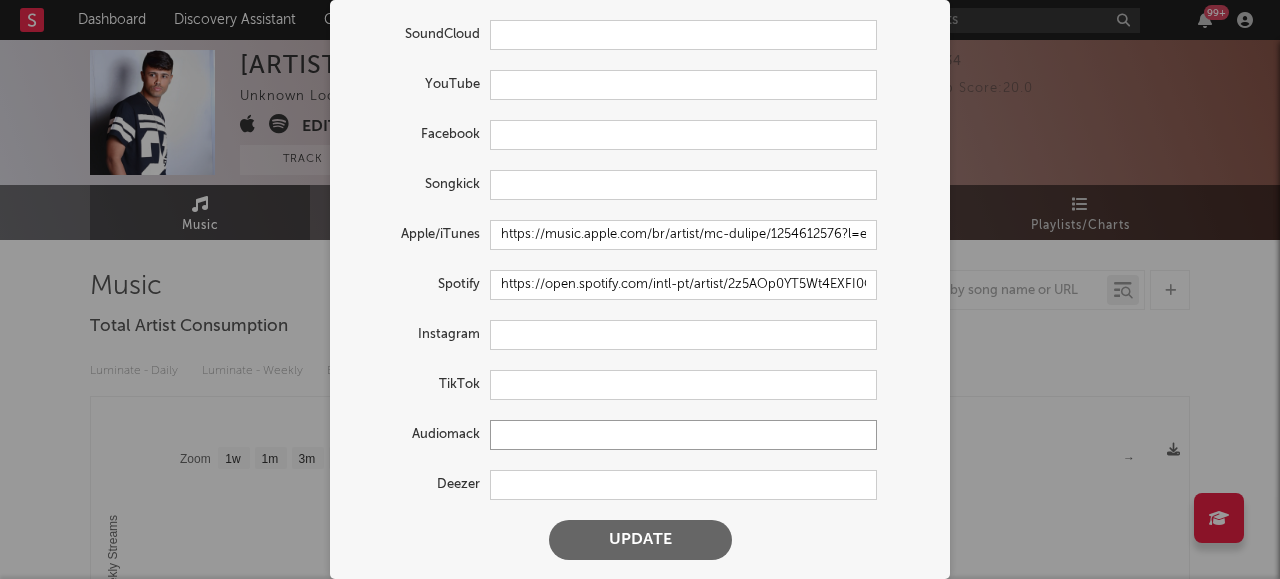 click at bounding box center [683, 435] 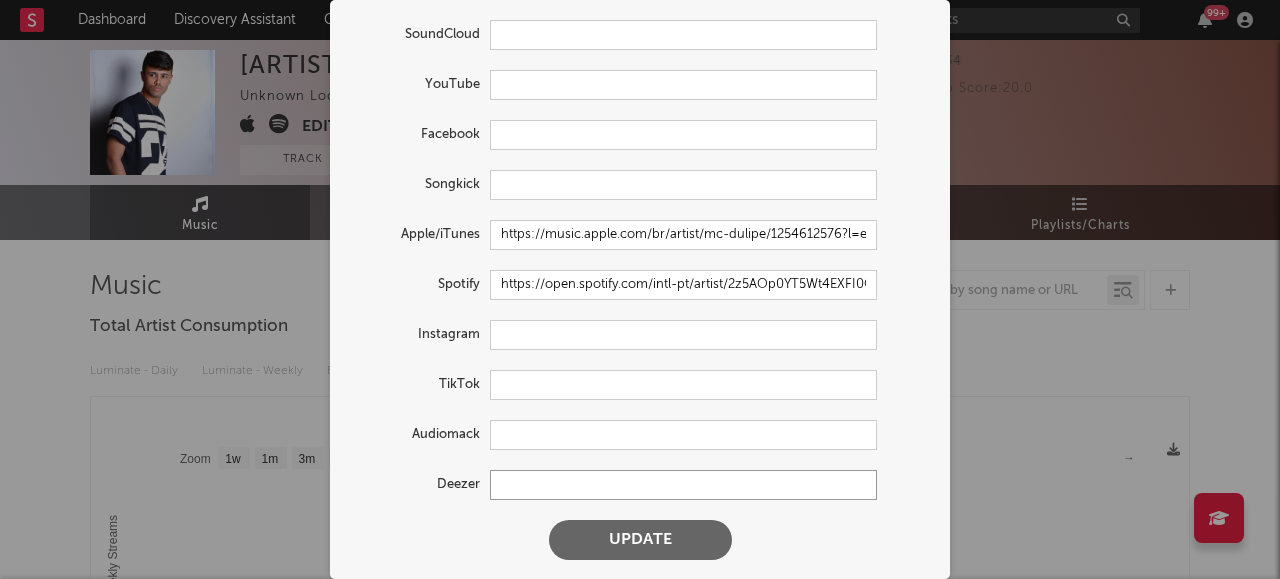 click at bounding box center (683, 485) 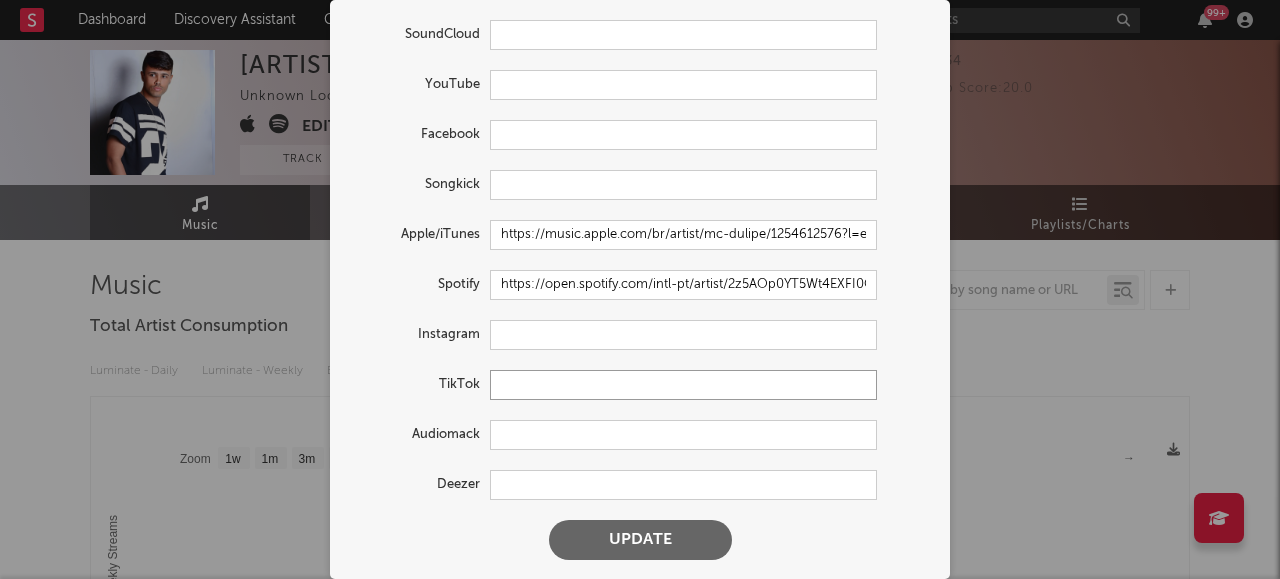 click at bounding box center (683, 385) 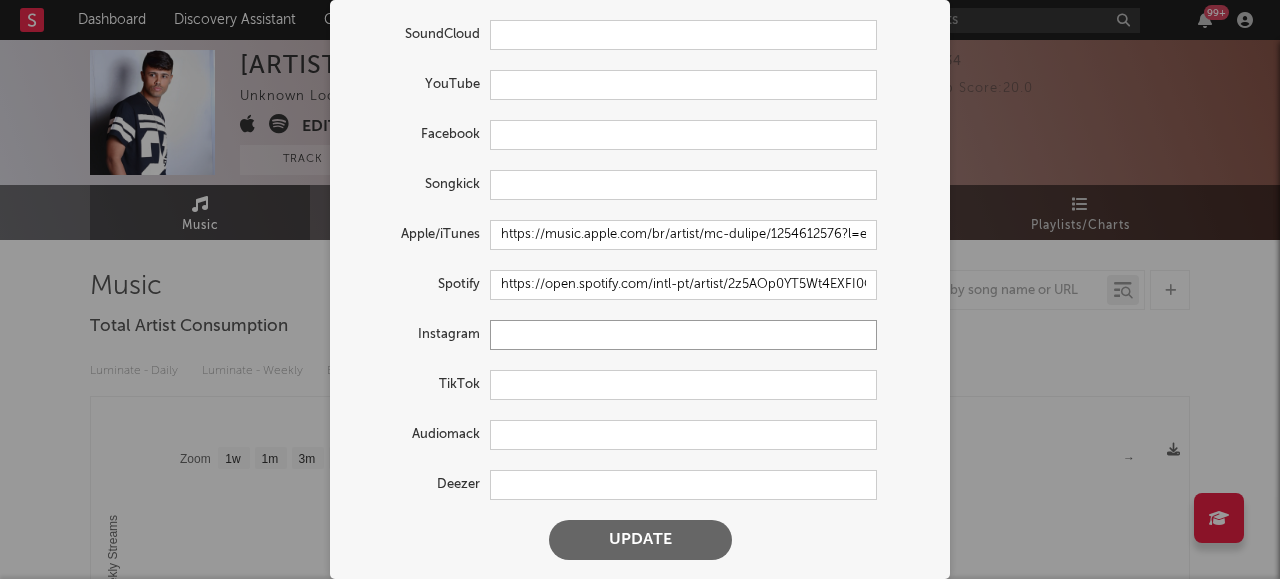 click at bounding box center [683, 335] 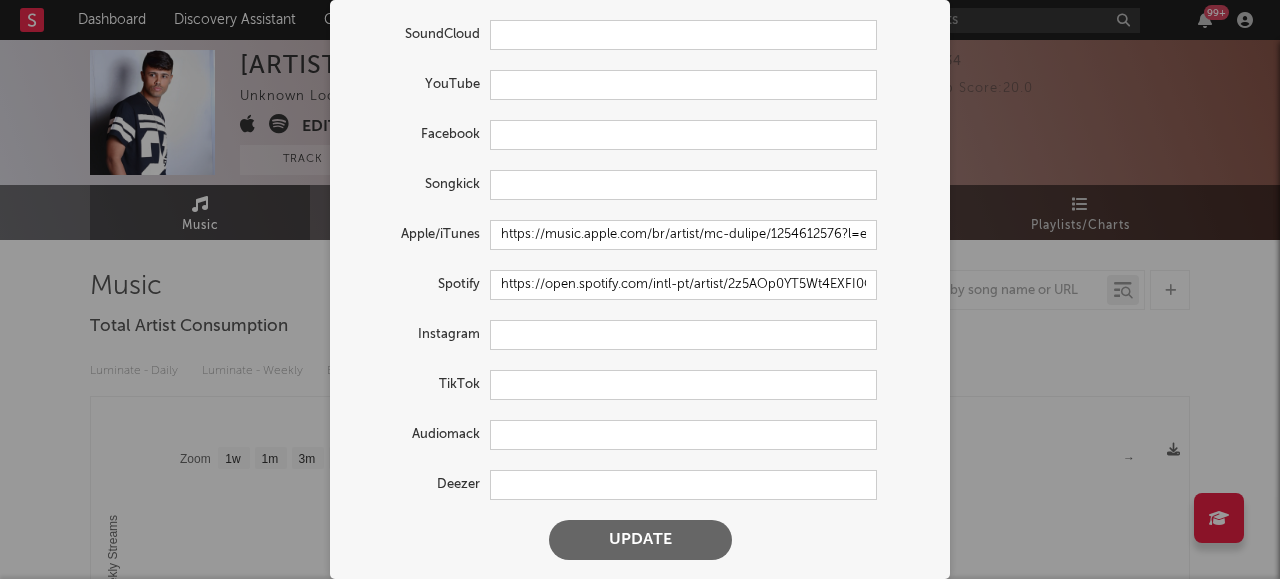 click on "Update Accounts Add, remove, or edit links to accounts, then click 'Update' at the bottom of the form. SoundCloud YouTube Facebook Songkick Apple/iTunes https://music.apple.com/br/artist/mc-dulipe/1254612576?l=en-GB Spotify https://open.spotify.com/artist/2z5AOp0YT5Wt4EXFI0QemV Instagram TikTok Audiomack Deezer Update" at bounding box center [640, 234] 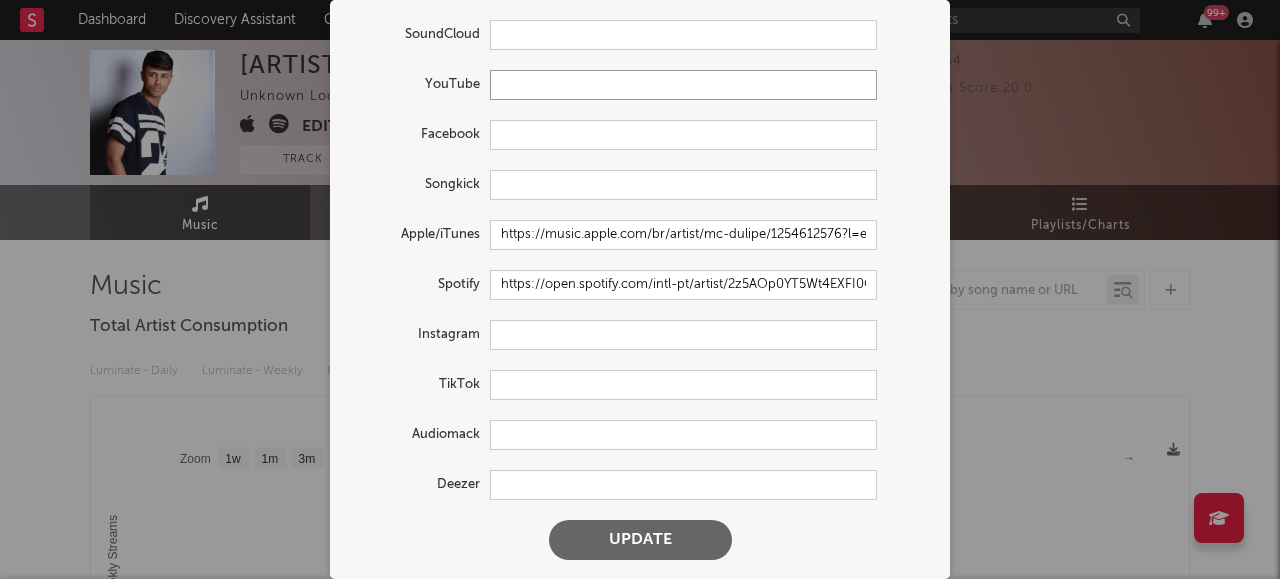 click at bounding box center (683, 85) 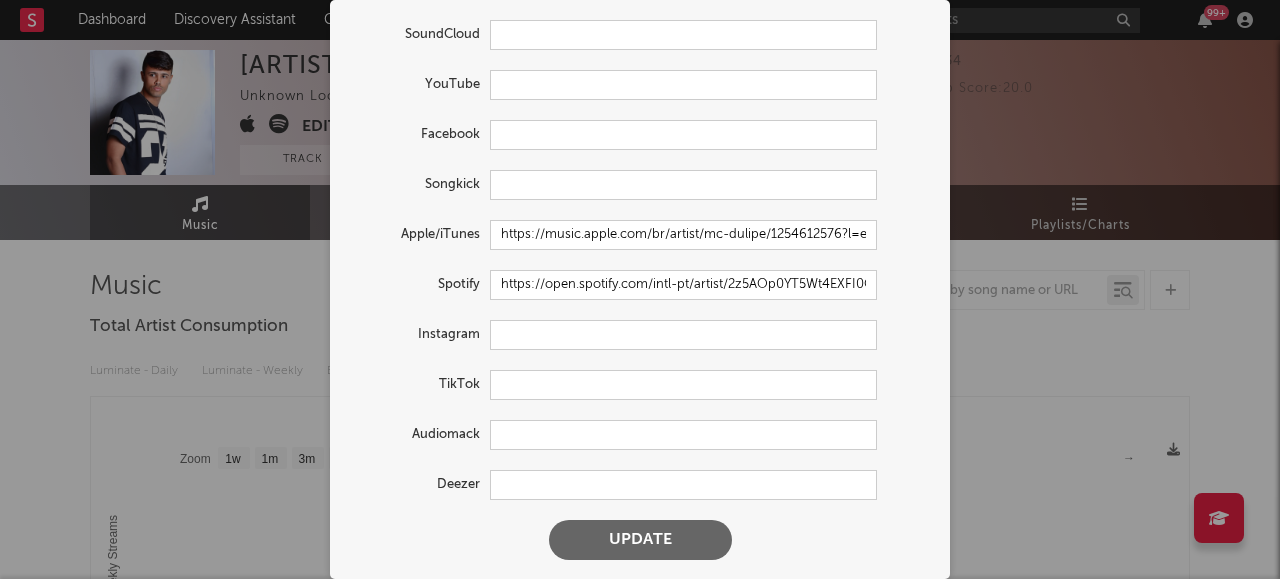 click on "Update Accounts Add, remove, or edit links to accounts, then click 'Update' at the bottom of the form. SoundCloud YouTube Facebook Songkick Apple/iTunes https://music.apple.com/br/artist/mc-dulipe/1254612576?l=en-GB Spotify https://open.spotify.com/artist/2z5AOp0YT5Wt4EXFI0QemV Instagram TikTok Audiomack Deezer Update" at bounding box center (640, 234) 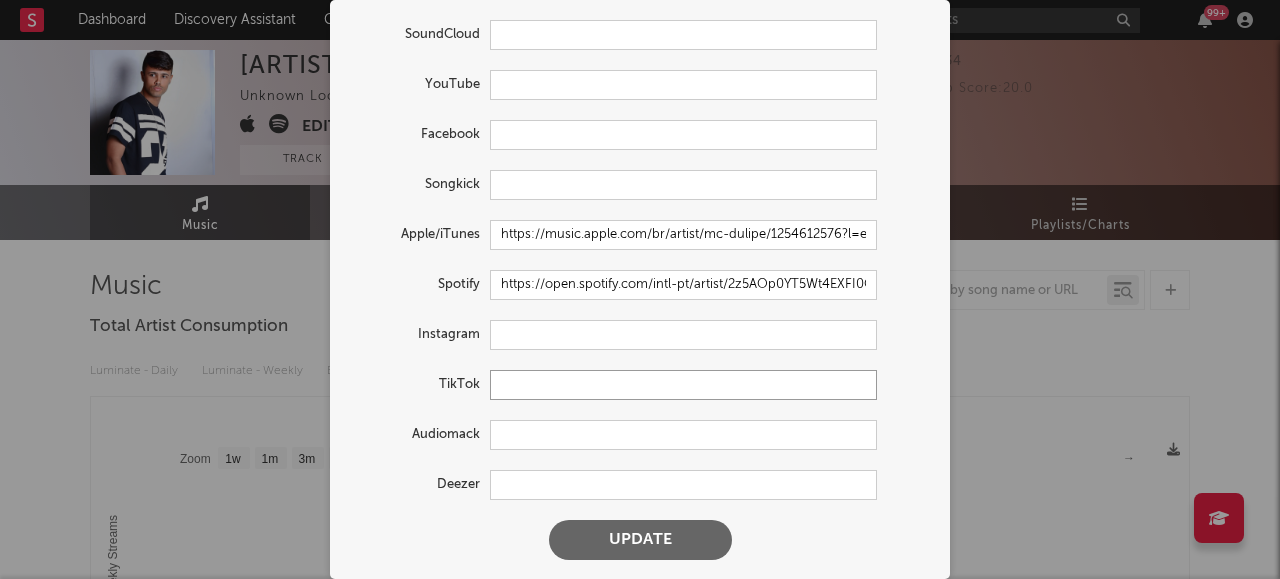 click at bounding box center [683, 385] 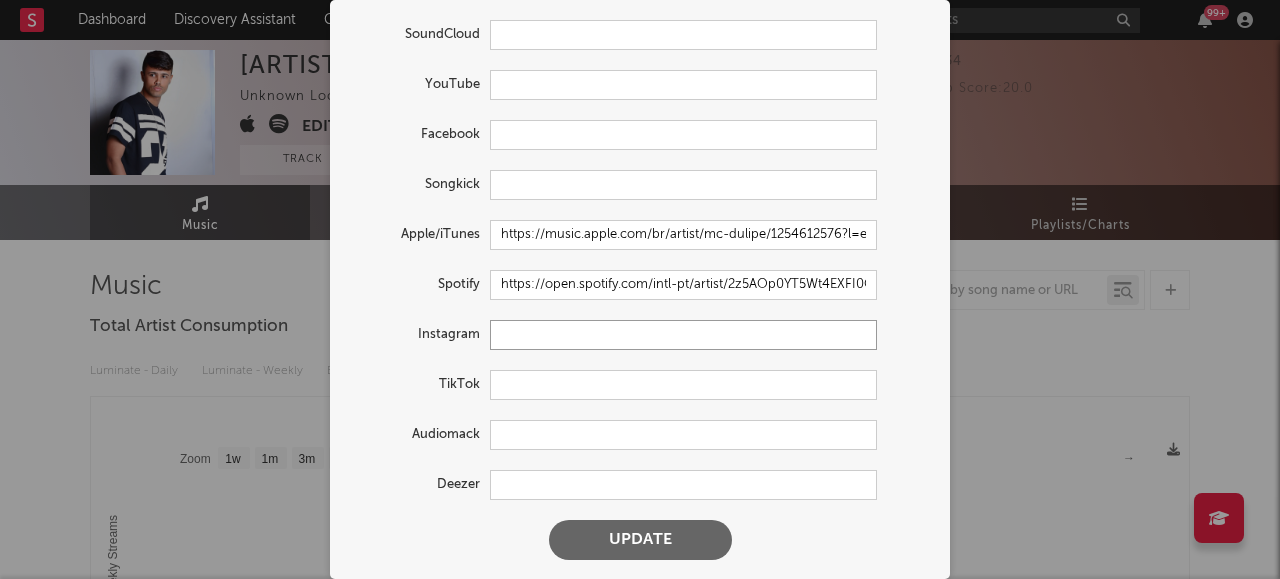 click at bounding box center (683, 335) 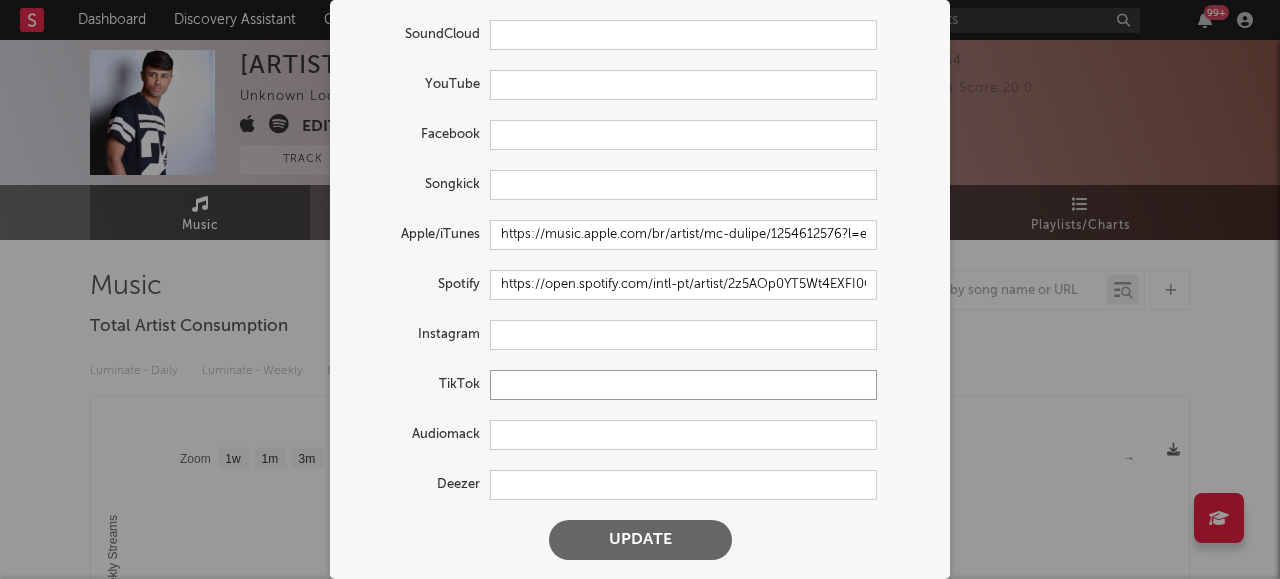 click at bounding box center [683, 385] 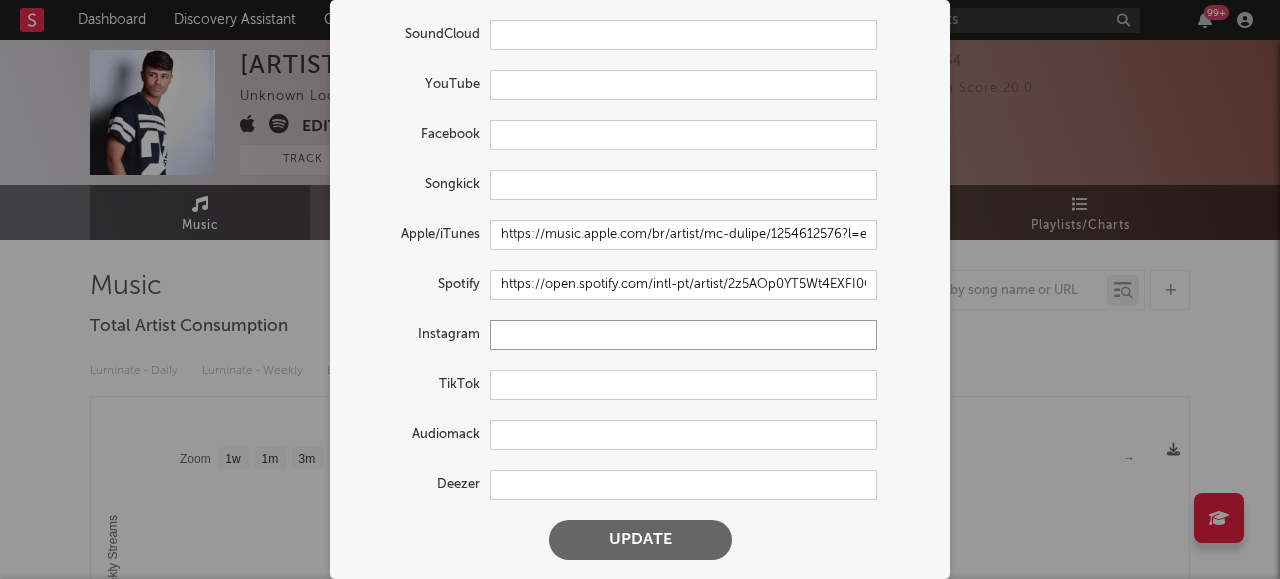 click at bounding box center (683, 335) 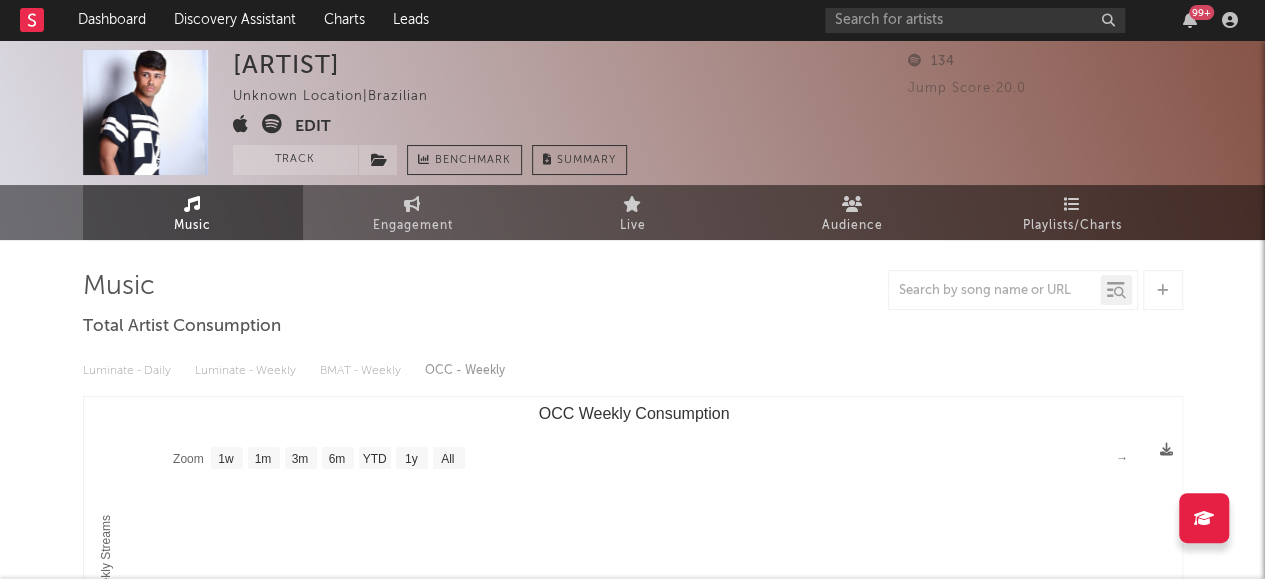click on "Update Accounts Add, remove, or edit links to accounts, then click 'Update' at the bottom of the form. SoundCloud YouTube Facebook Songkick Apple/iTunes https://music.apple.com/br/artist/mc-dulipe/1254612576?l=en-GB Spotify https://open.spotify.com/artist/2z5AOp0YT5Wt4EXFI0QemV Instagram TikTok Audiomack Deezer Update" at bounding box center [632, 289] 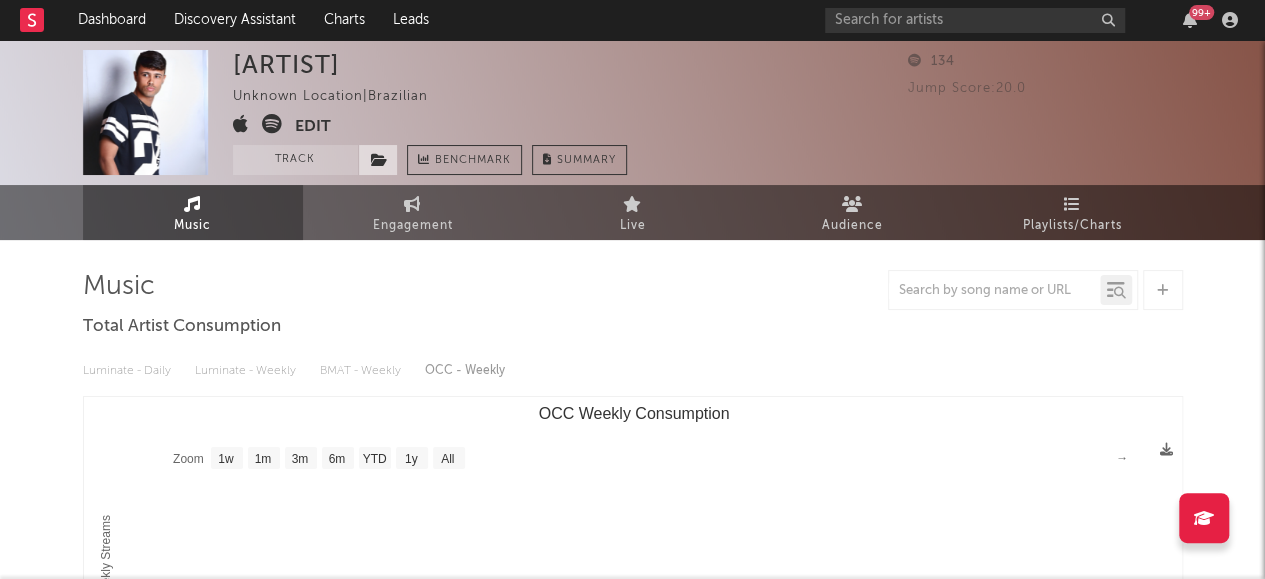 click at bounding box center (379, 160) 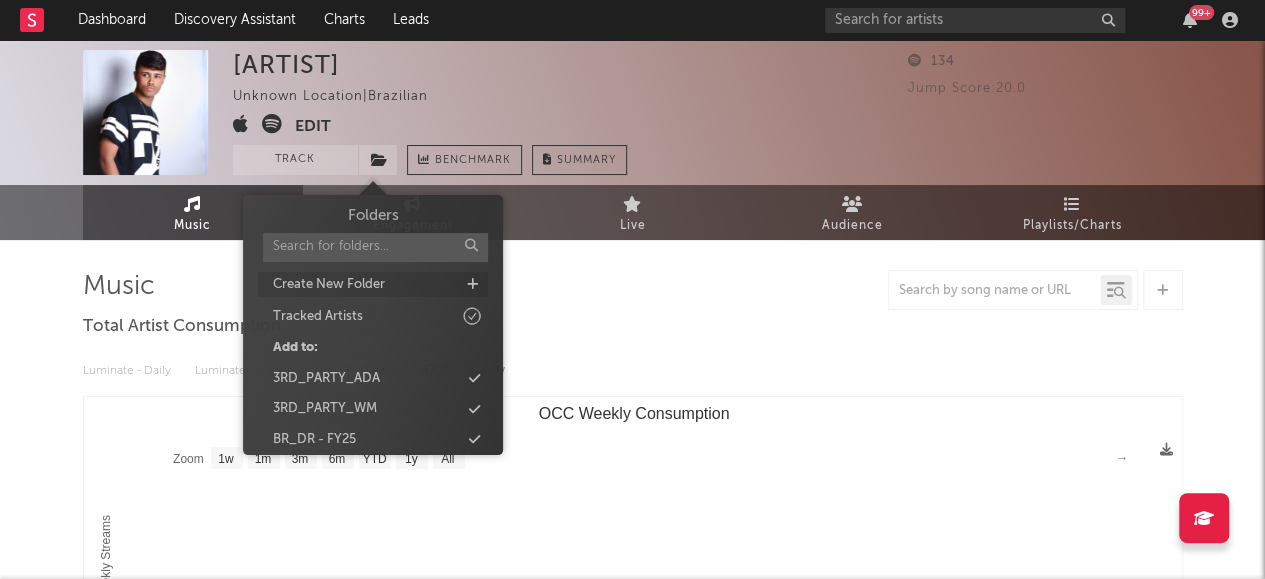 click at bounding box center (472, 284) 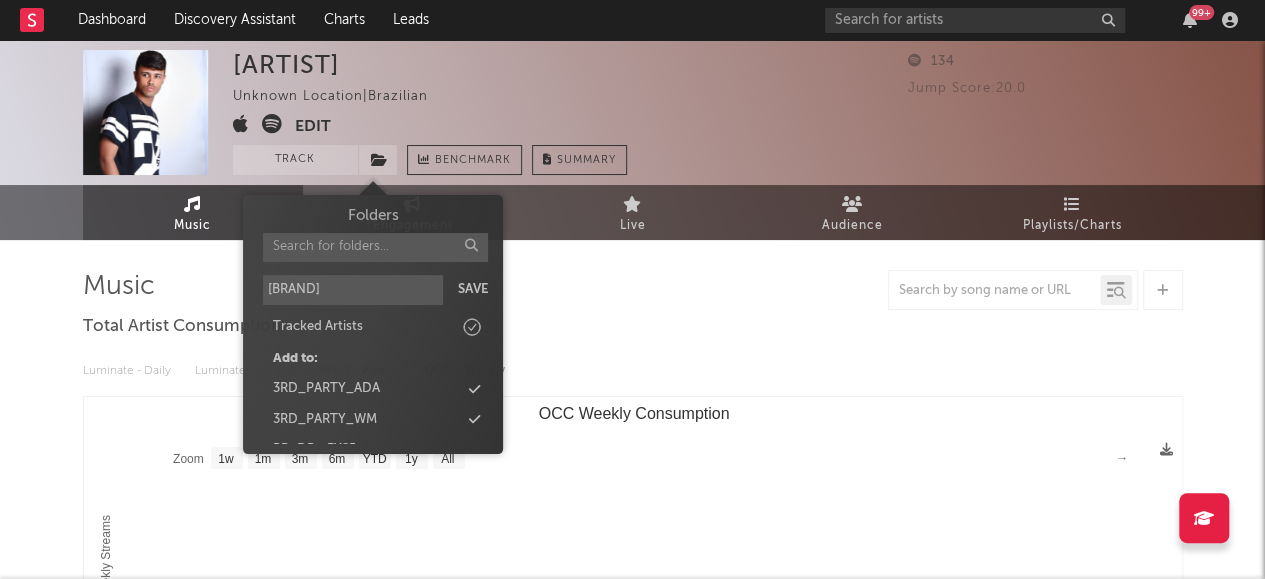 type on "Alma Viva" 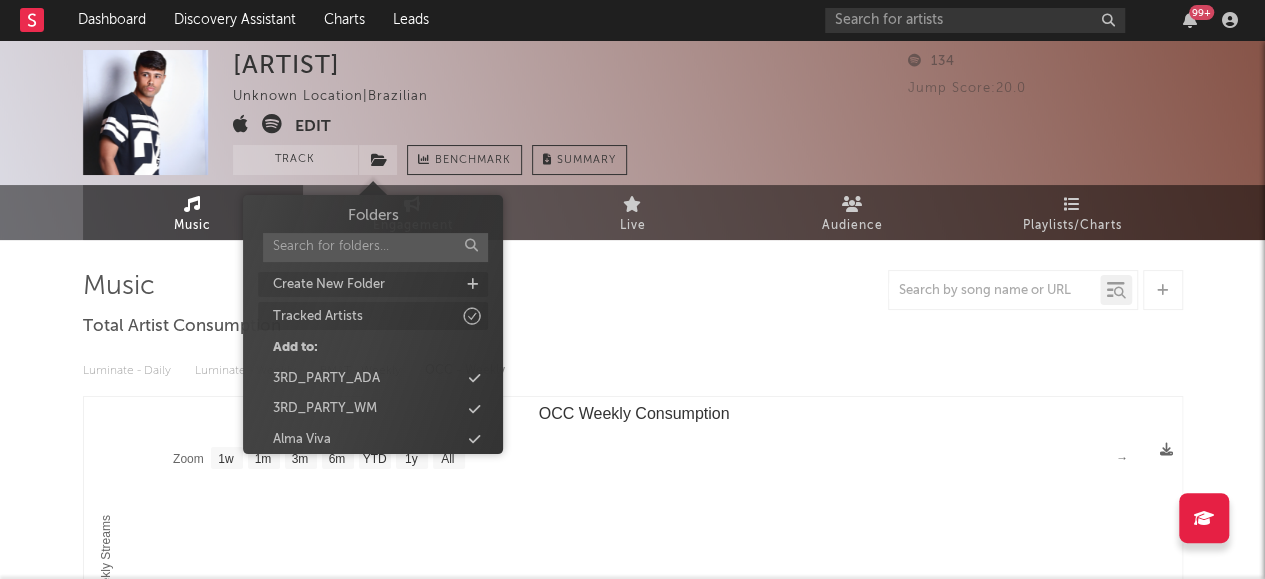 click 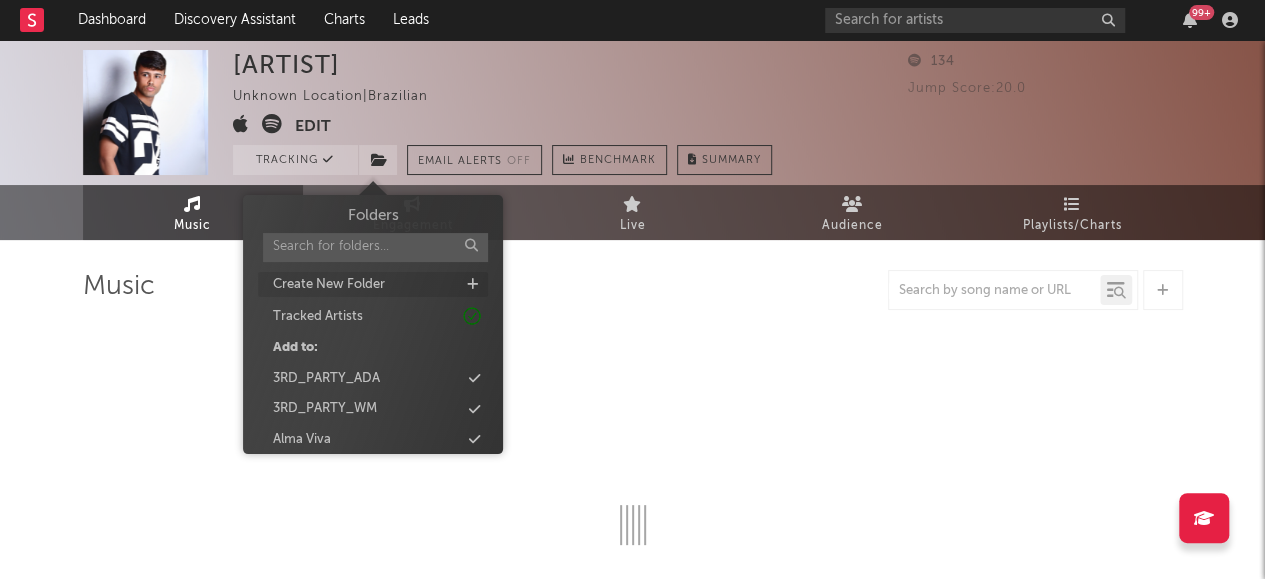 select on "1w" 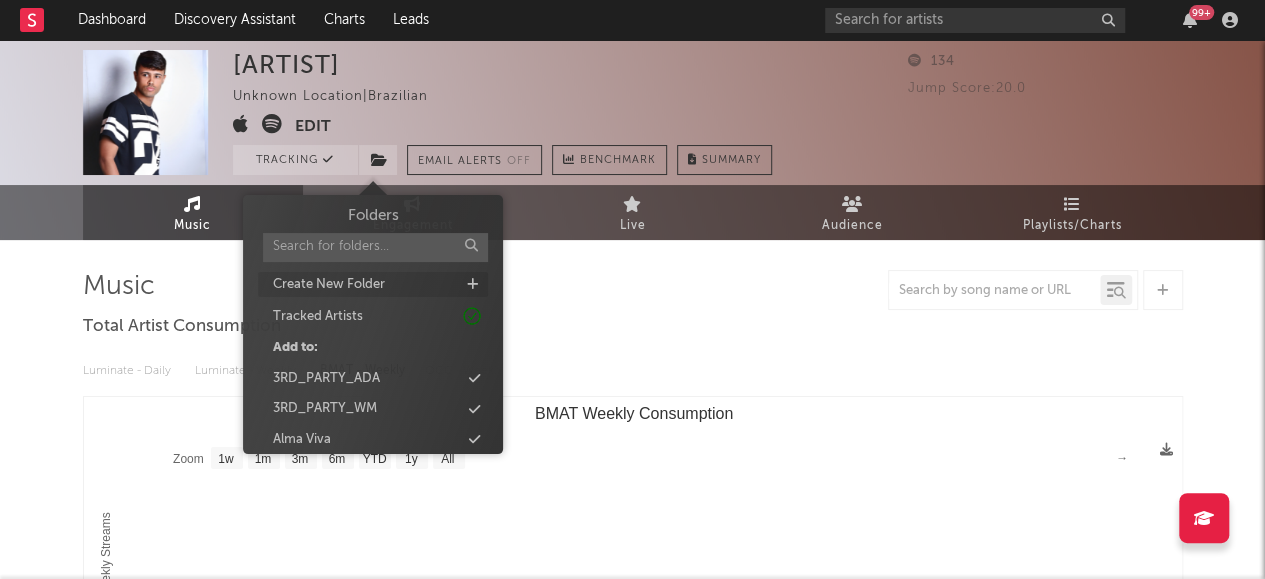 click on "Music Total Artist Consumption Luminate - Daily Luminate - Weekly BMAT - Weekly OCC - Weekly Zoom 1w 1m 3m 6m YTD 1y All Created with Highcharts 10.3.3 BMAT Weekly Streams BMAT Weekly Consumption Zoom 1w 1m 3m 6m YTD 1y All → Recent DSP Releases Export CSV  Last Day Spotify Plays Copyright 7 Day Spotify Plays Last Day Spotify Plays ATD Spotify Plays Spotify Popularity Released Global ATD Audio Streams Global Rolling 7D Audio Streams Estimated % Playlist Streams Last Day Spotify Popularity Streams / 7d Growth Originals   ( 6 ) Features   ( 0 ) Name Copyright Label Album Names Composer Names 7 Day Spotify Plays Last Day Spotify Plays ATD Spotify Plays Spotify Popularity Total US Streams Total US SES Total UK Streams Total UK Audio Streams UK Weekly Streams UK Weekly Audio Streams Released US ATD Audio Streams US Rolling 7D Audio Streams US Rolling WoW % Chg Global ATD Audio Streams Global Rolling 7D Audio Streams Global Rolling WoW % Chg Estimated % Playlist Streams Last Day Ex-US Streaming Trend (Last 60D)" at bounding box center [633, 862] 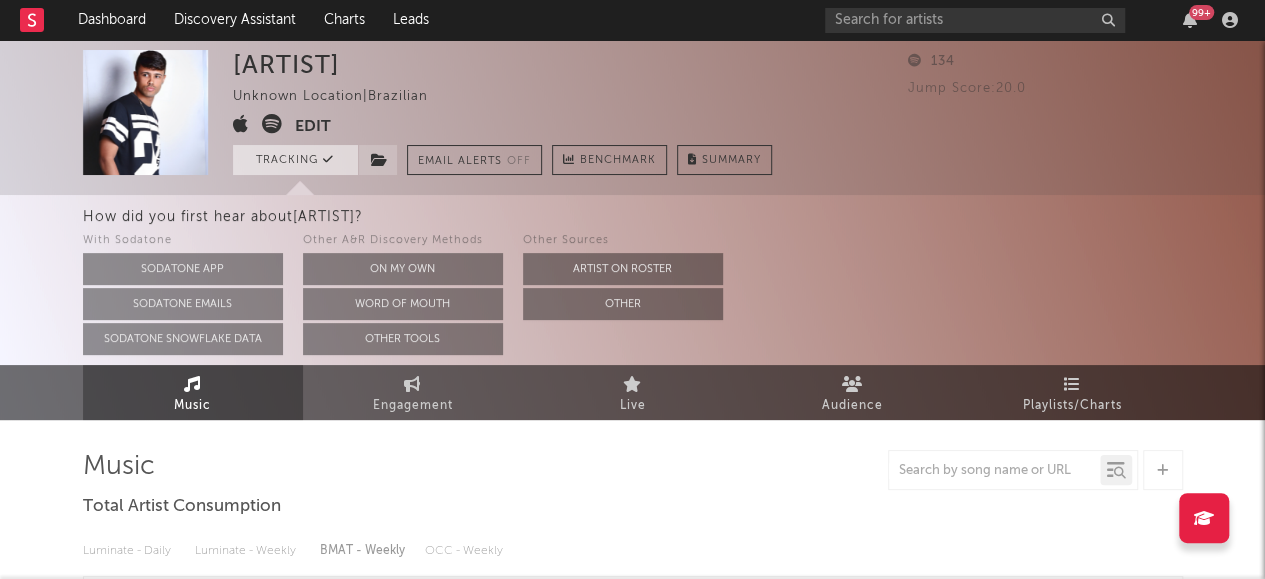 click on "Tracking" at bounding box center [295, 160] 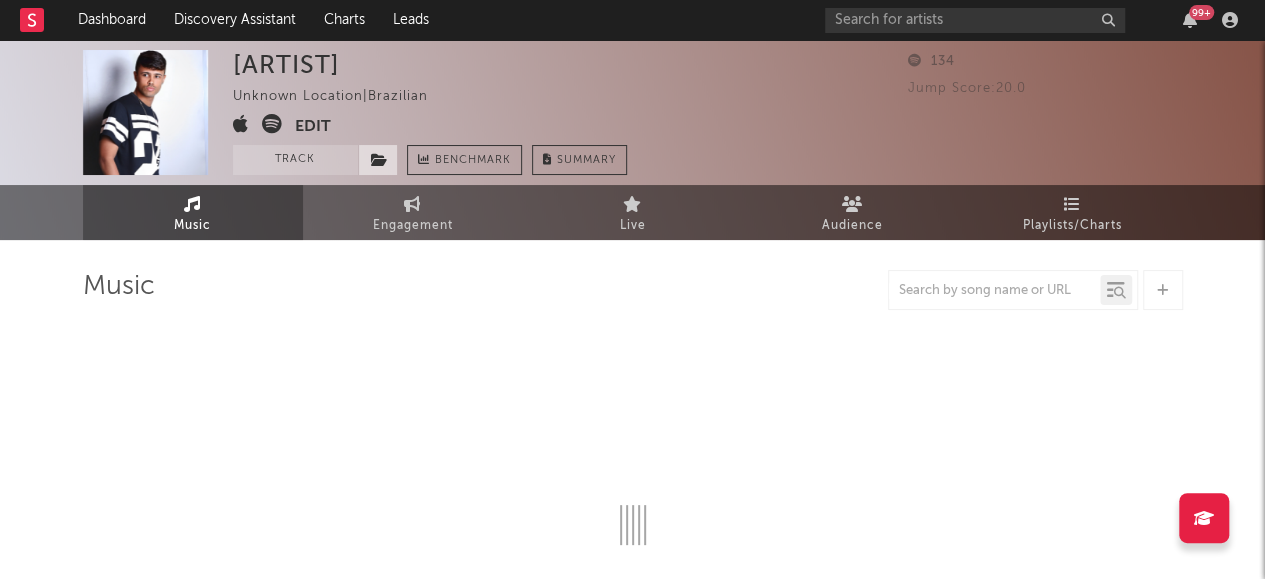 click at bounding box center [378, 160] 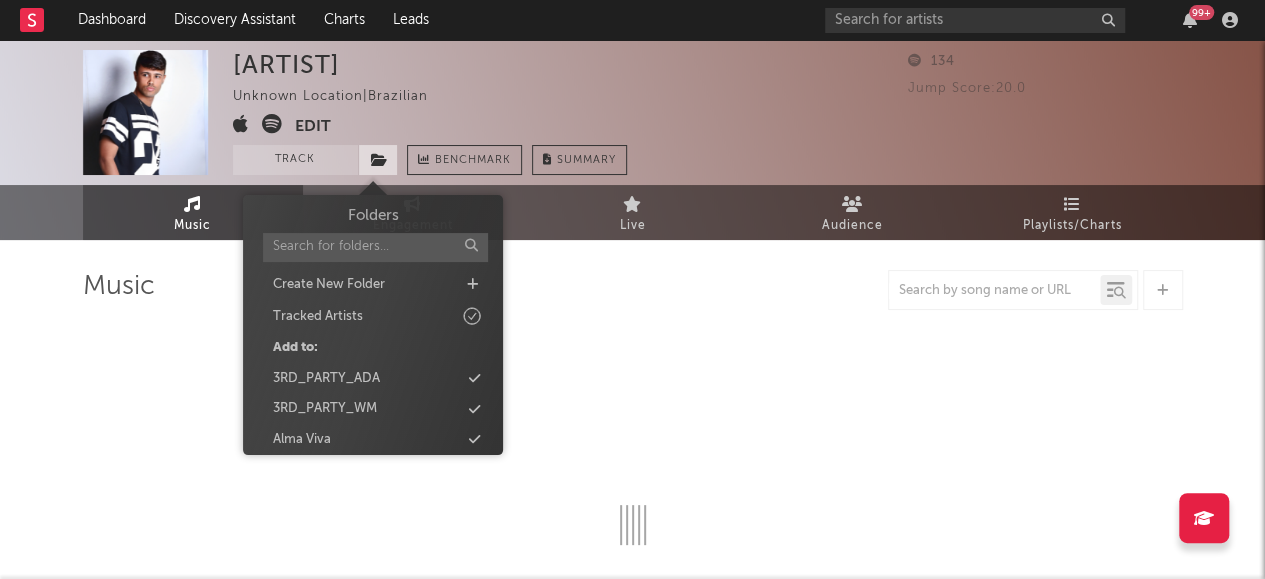select on "1w" 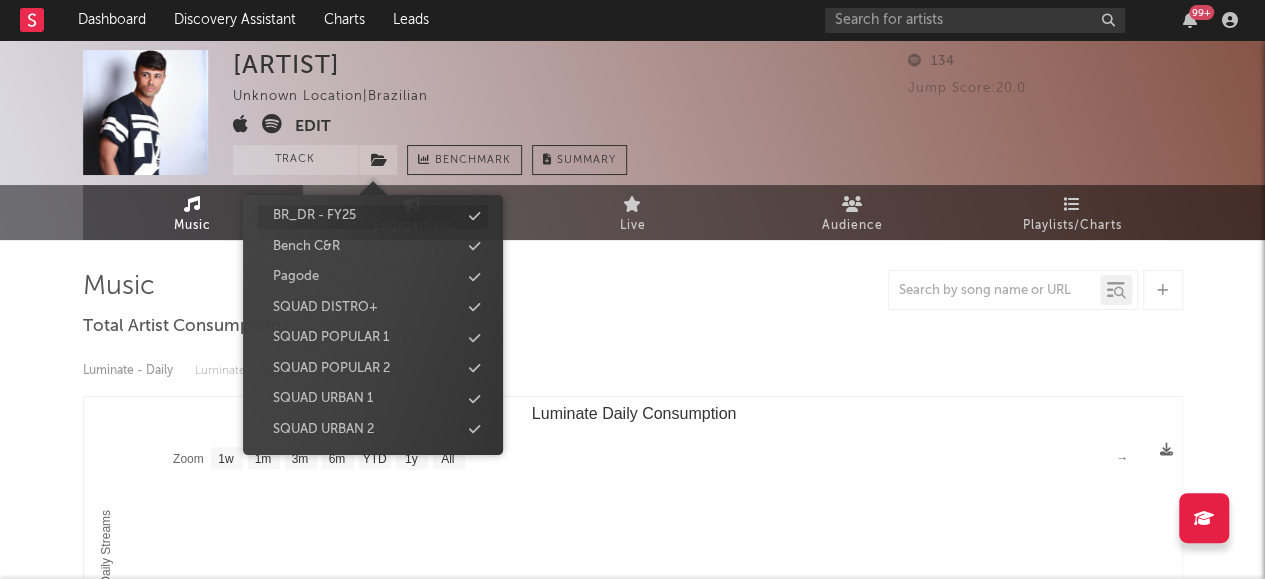 scroll, scrollTop: 286, scrollLeft: 0, axis: vertical 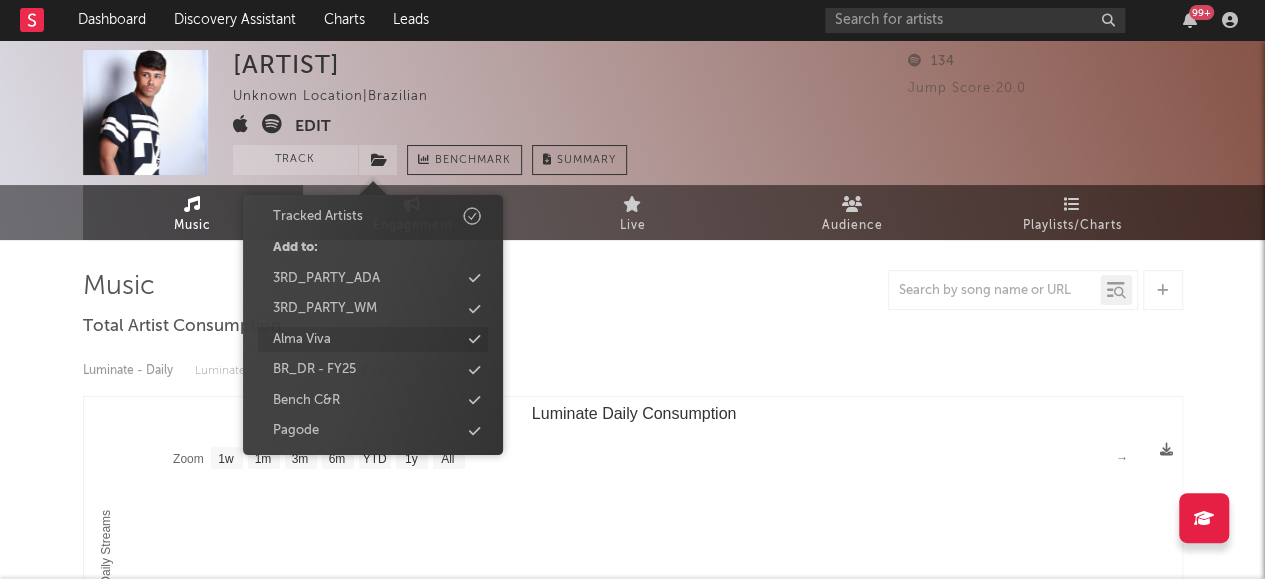 click at bounding box center (474, 339) 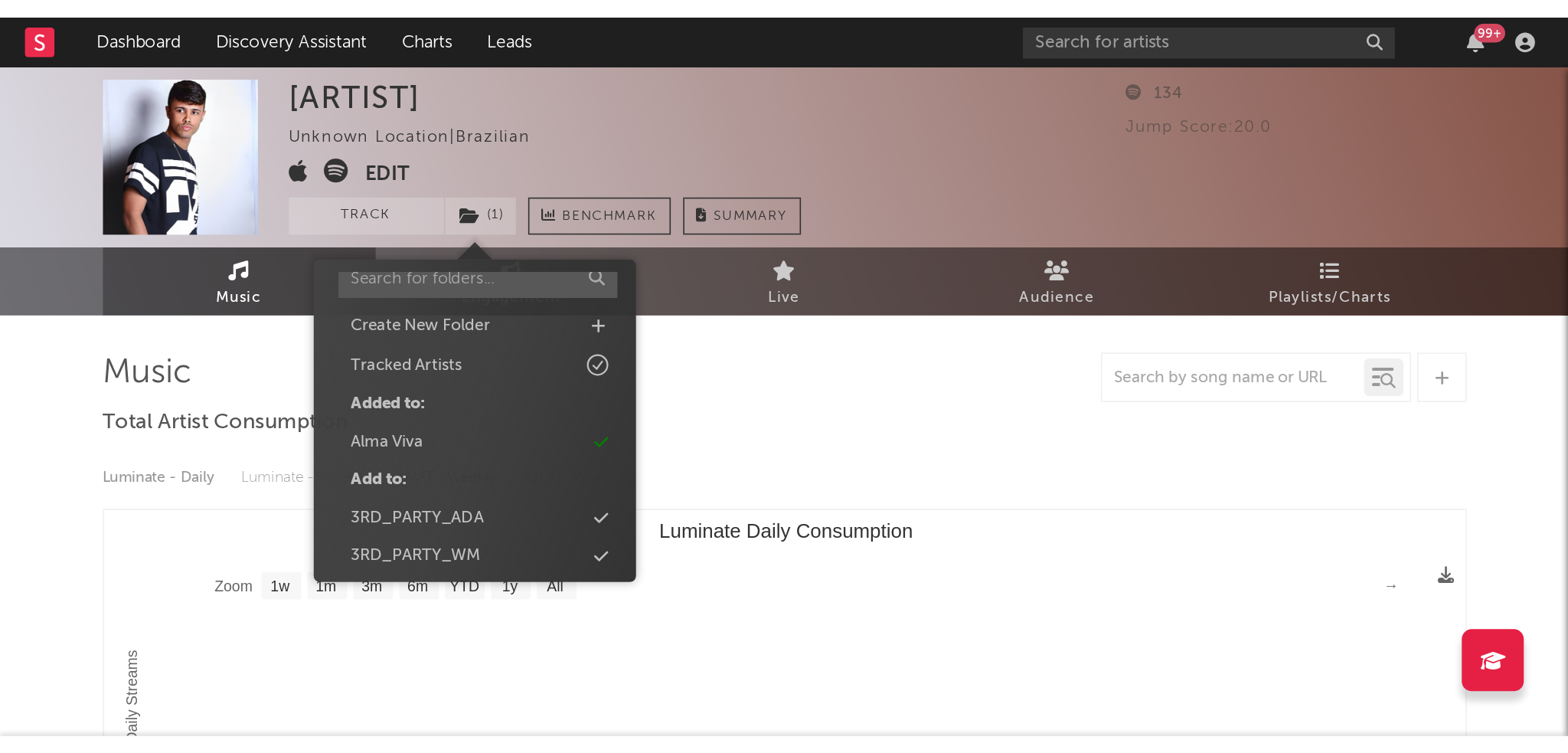 scroll, scrollTop: 0, scrollLeft: 0, axis: both 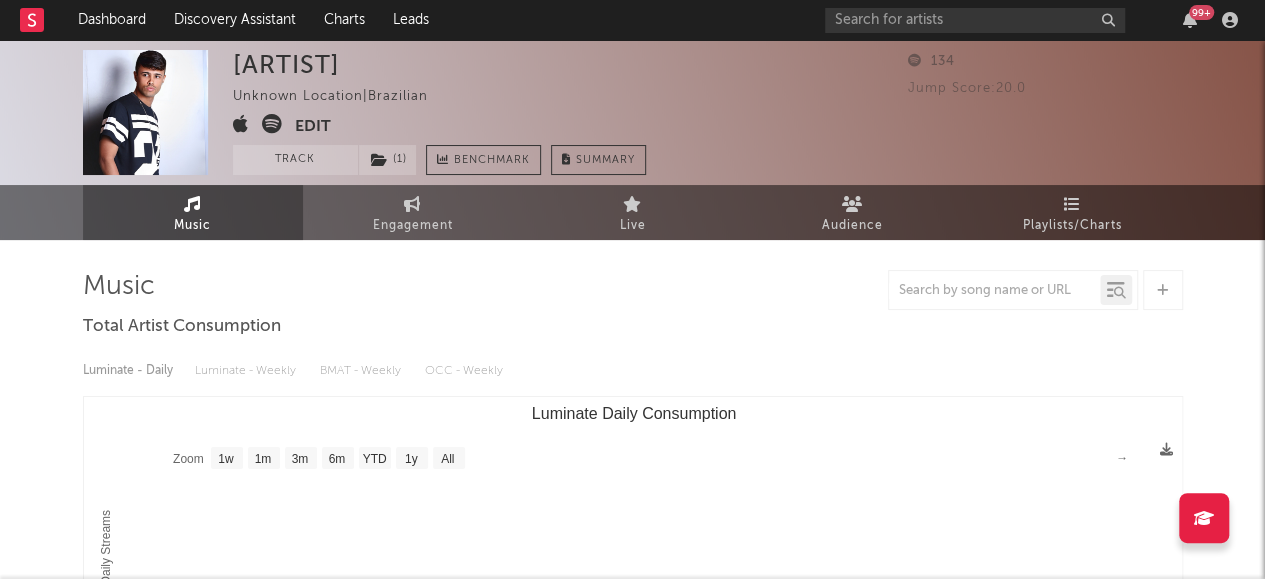 click on "Luminate - Daily Luminate - Weekly BMAT - Weekly OCC - Weekly" at bounding box center (633, 371) 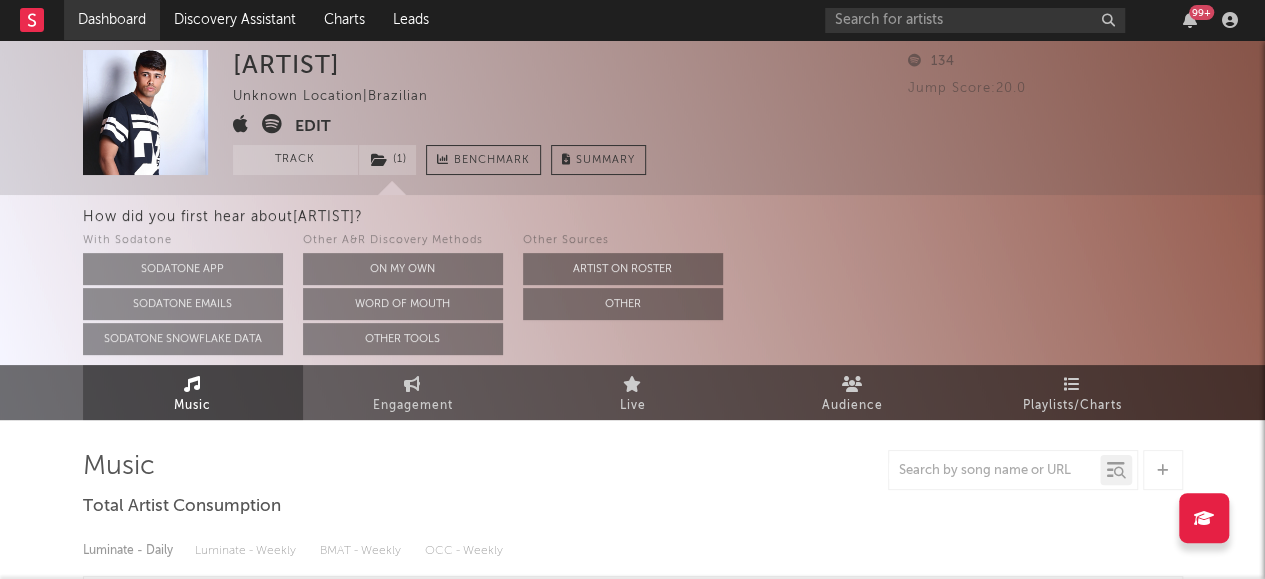 click on "Dashboard" at bounding box center [112, 20] 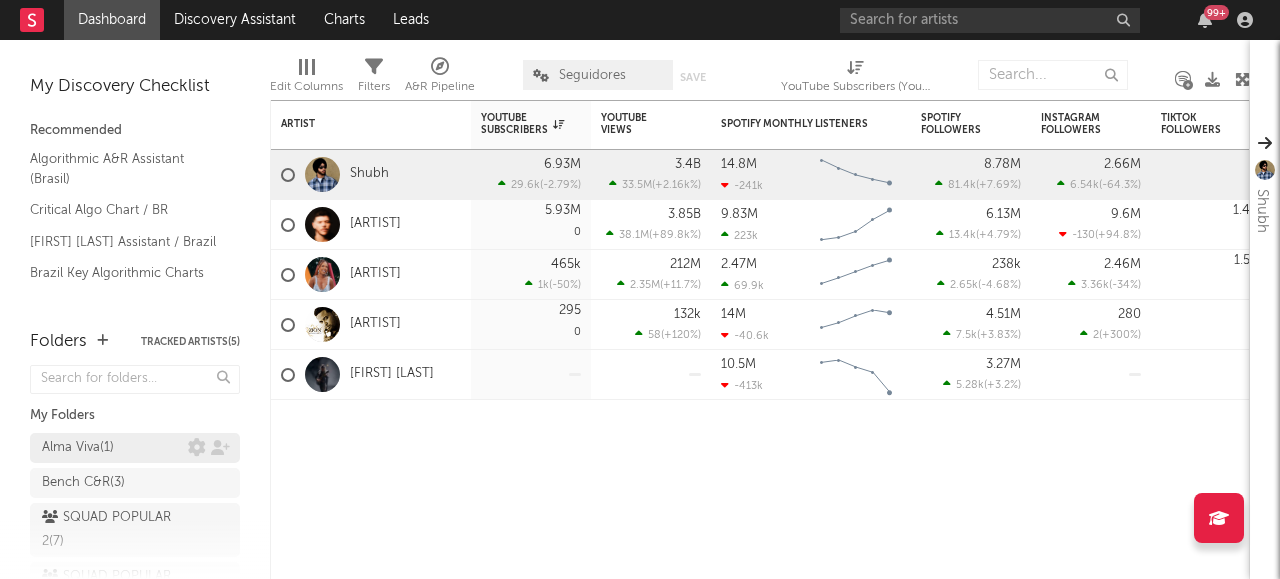 click on "[BRAND]  ( 1 )" at bounding box center [78, 448] 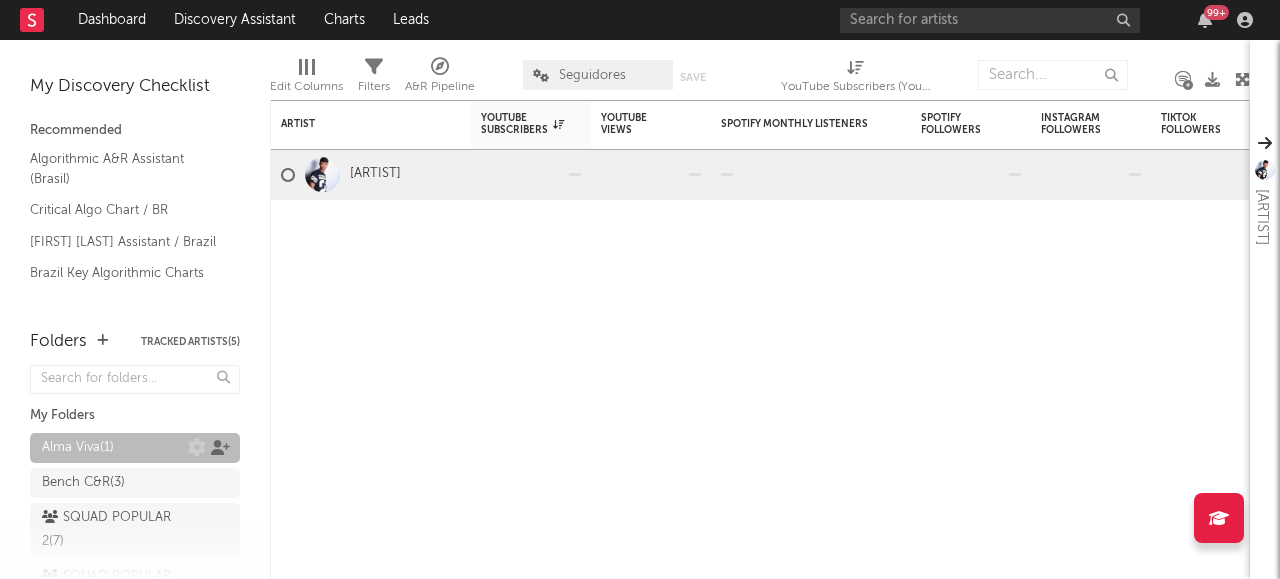 click at bounding box center [220, 447] 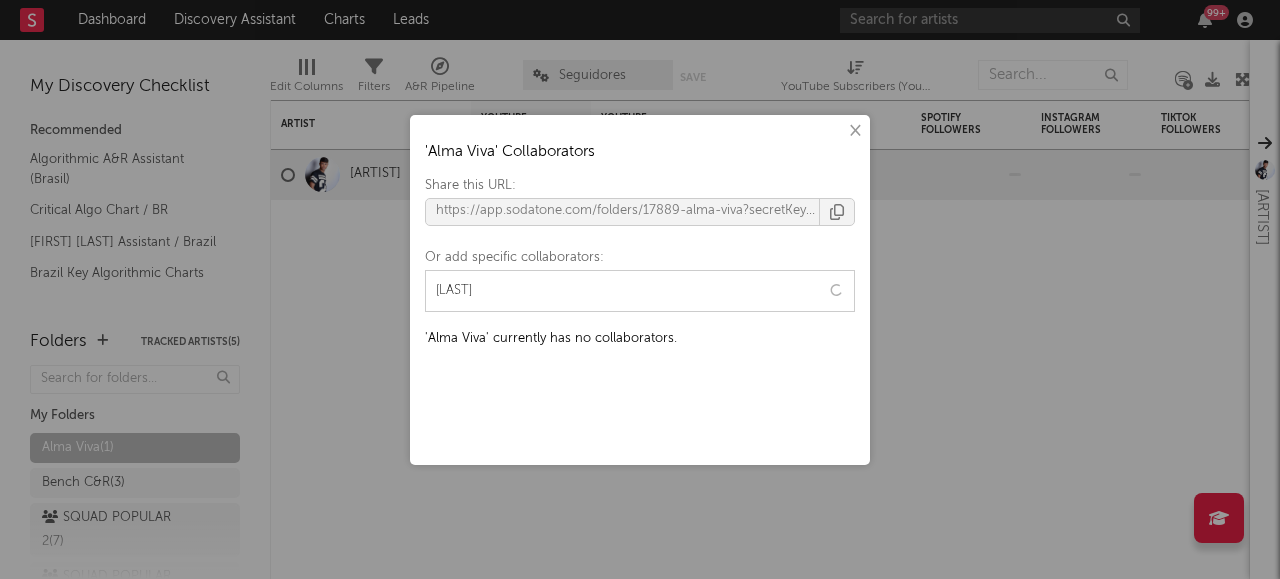 type on "[LAST]" 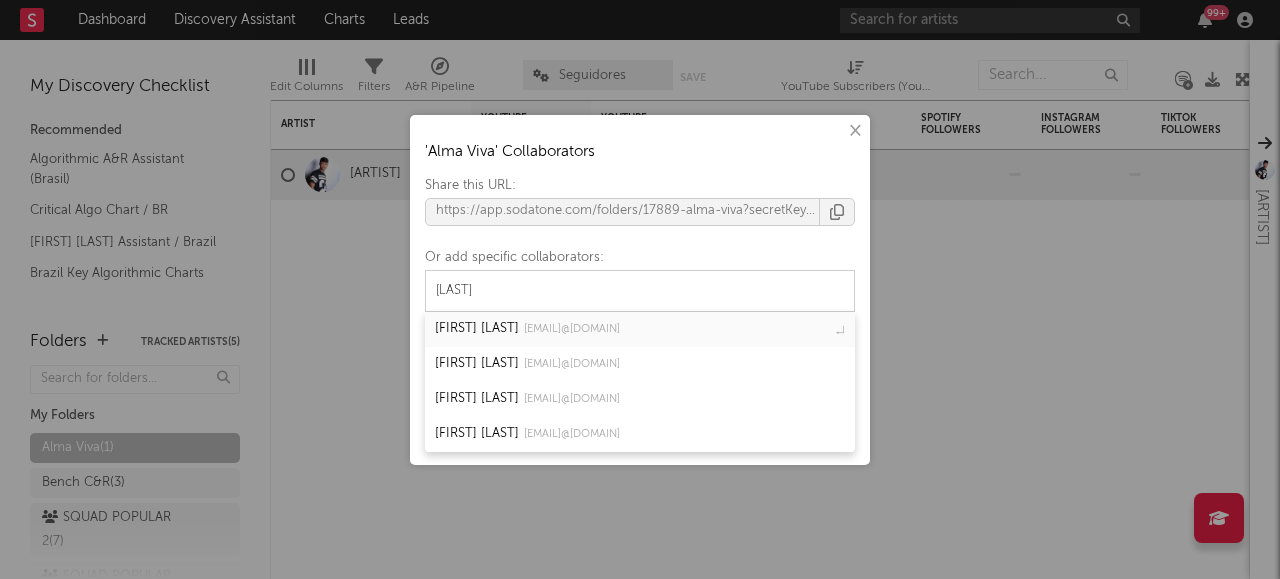 type 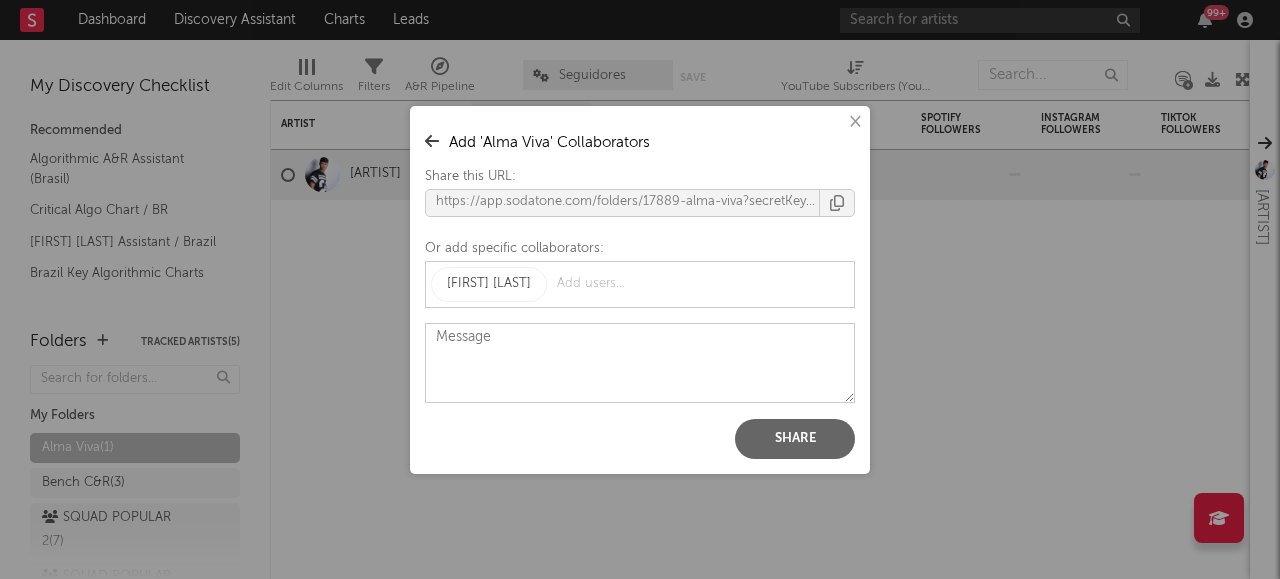 click on "Share" at bounding box center (795, 439) 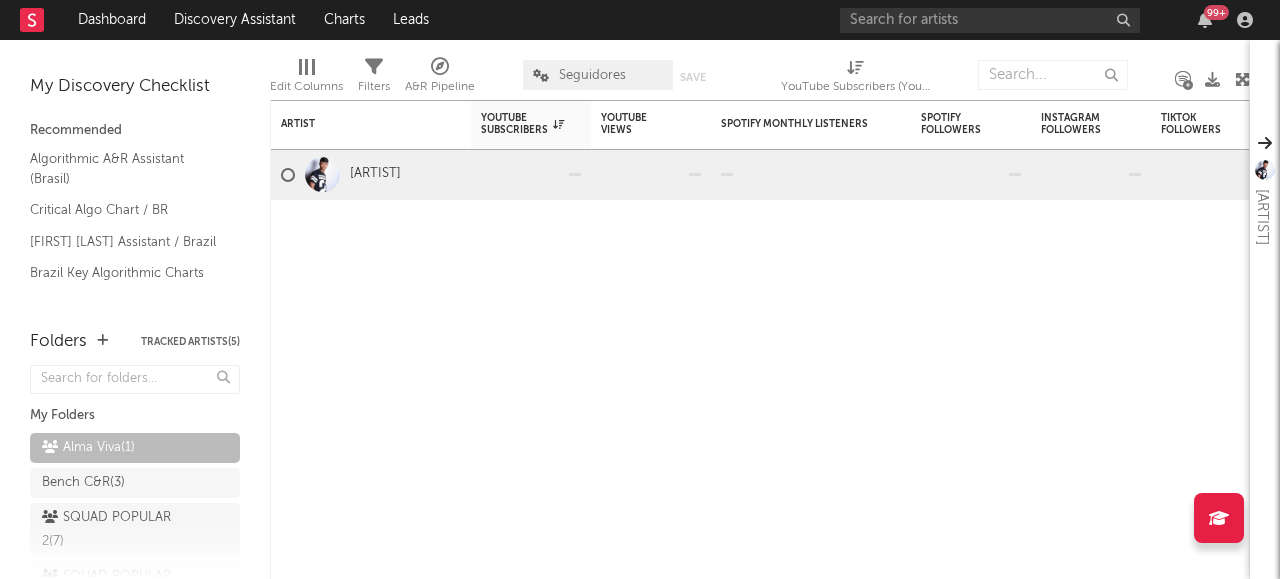 click on "× '[BRAND]' Collaborators Share this URL: https://app.sodatone.com/folders/17889-alma-viva?secretKey=8f21e5fad6de3193acb6aa19af9a7b Or add specific collaborators: Remove all collaborators [FIRST] [LAST]" at bounding box center (640, 289) 